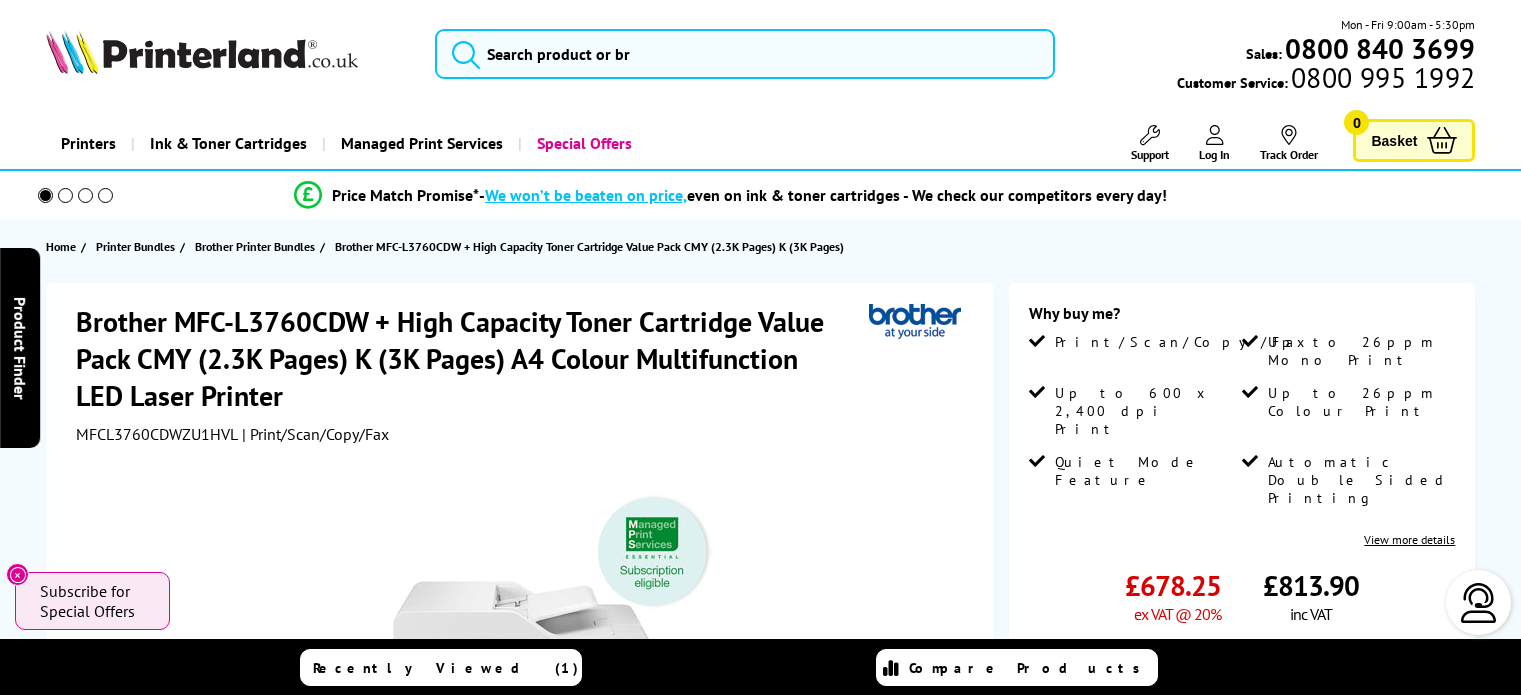 scroll, scrollTop: 0, scrollLeft: 0, axis: both 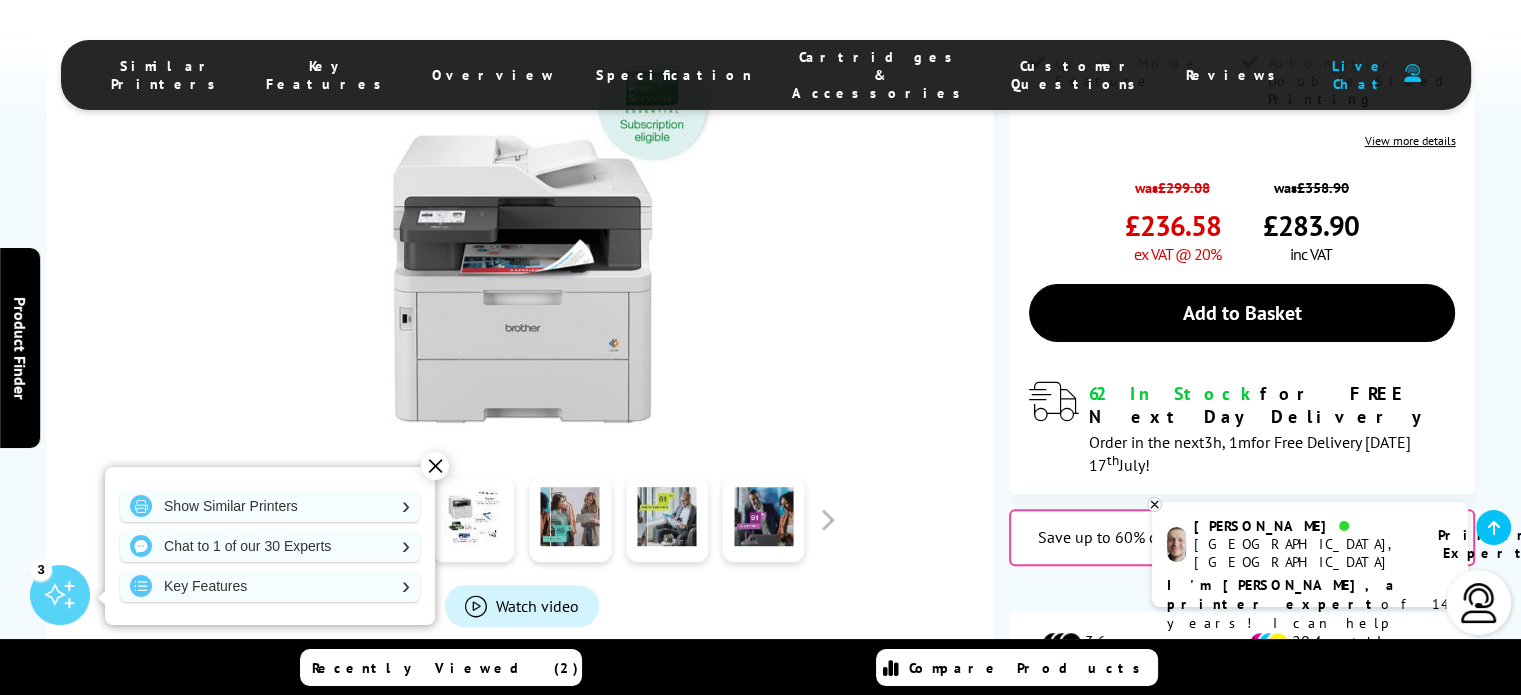 click on "Key Features" at bounding box center [329, 75] 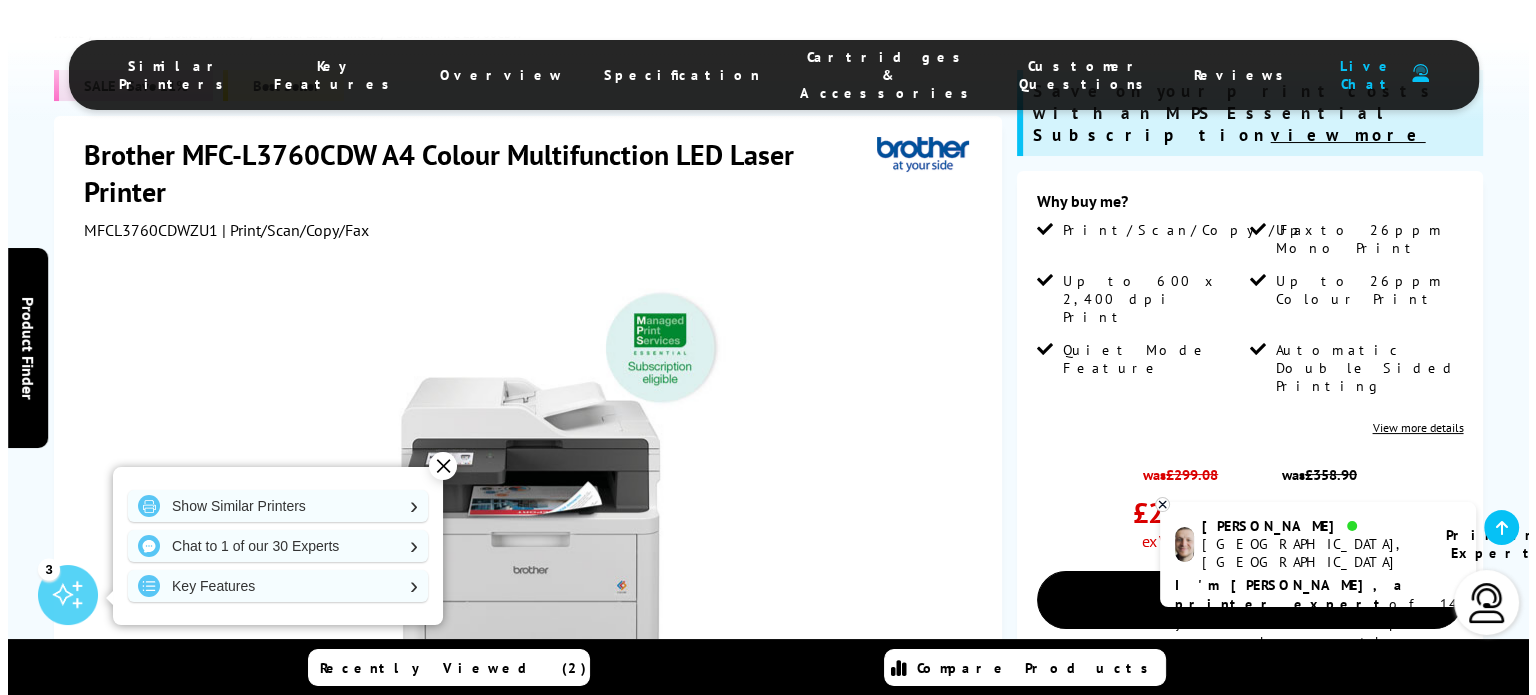 scroll, scrollTop: 400, scrollLeft: 0, axis: vertical 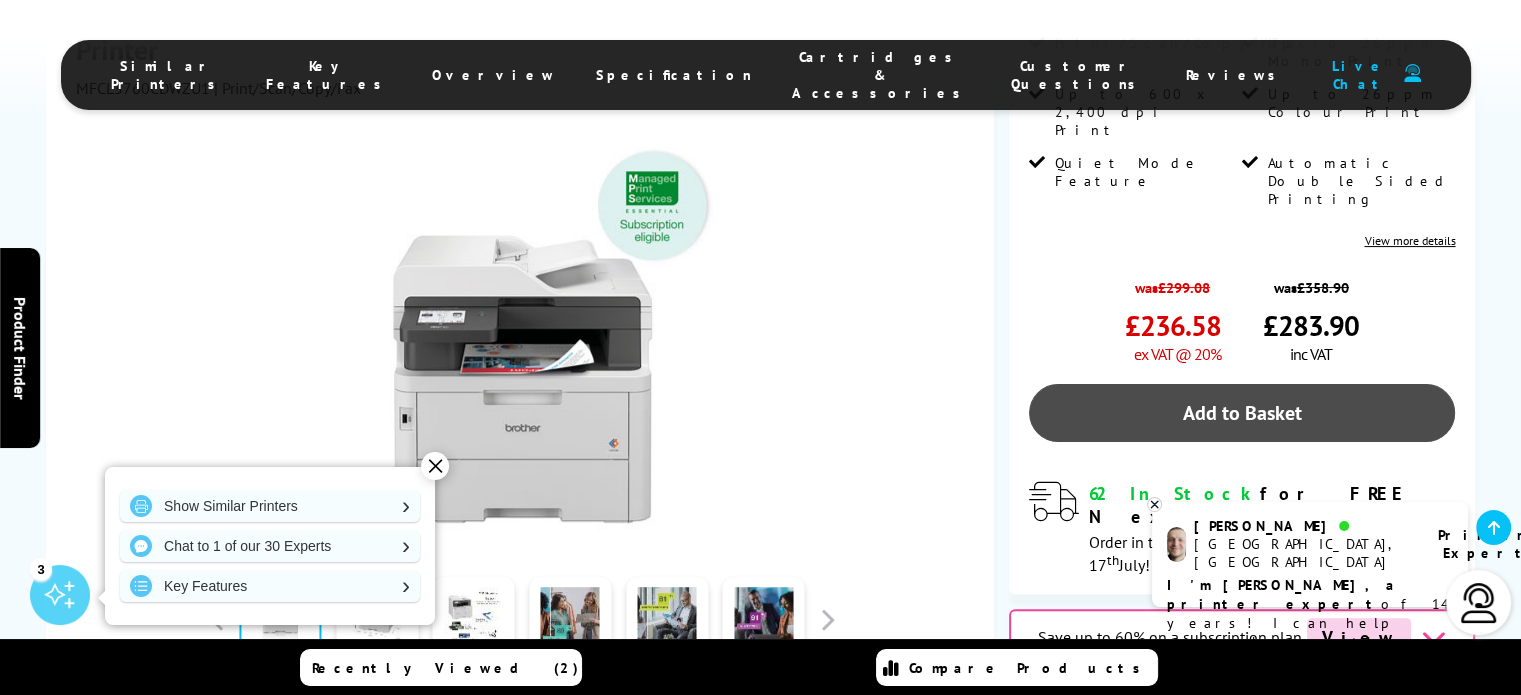 click on "Add to Basket" at bounding box center [1242, 413] 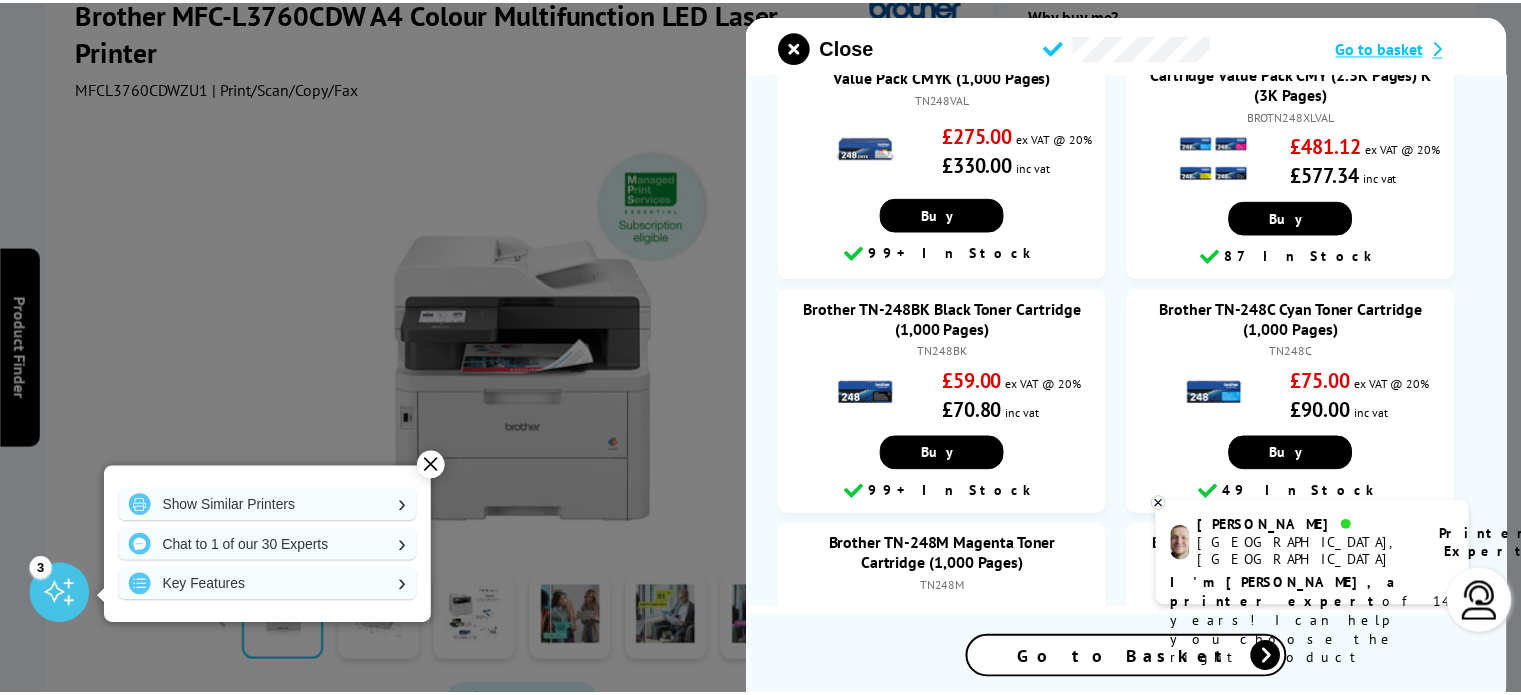 scroll, scrollTop: 0, scrollLeft: 0, axis: both 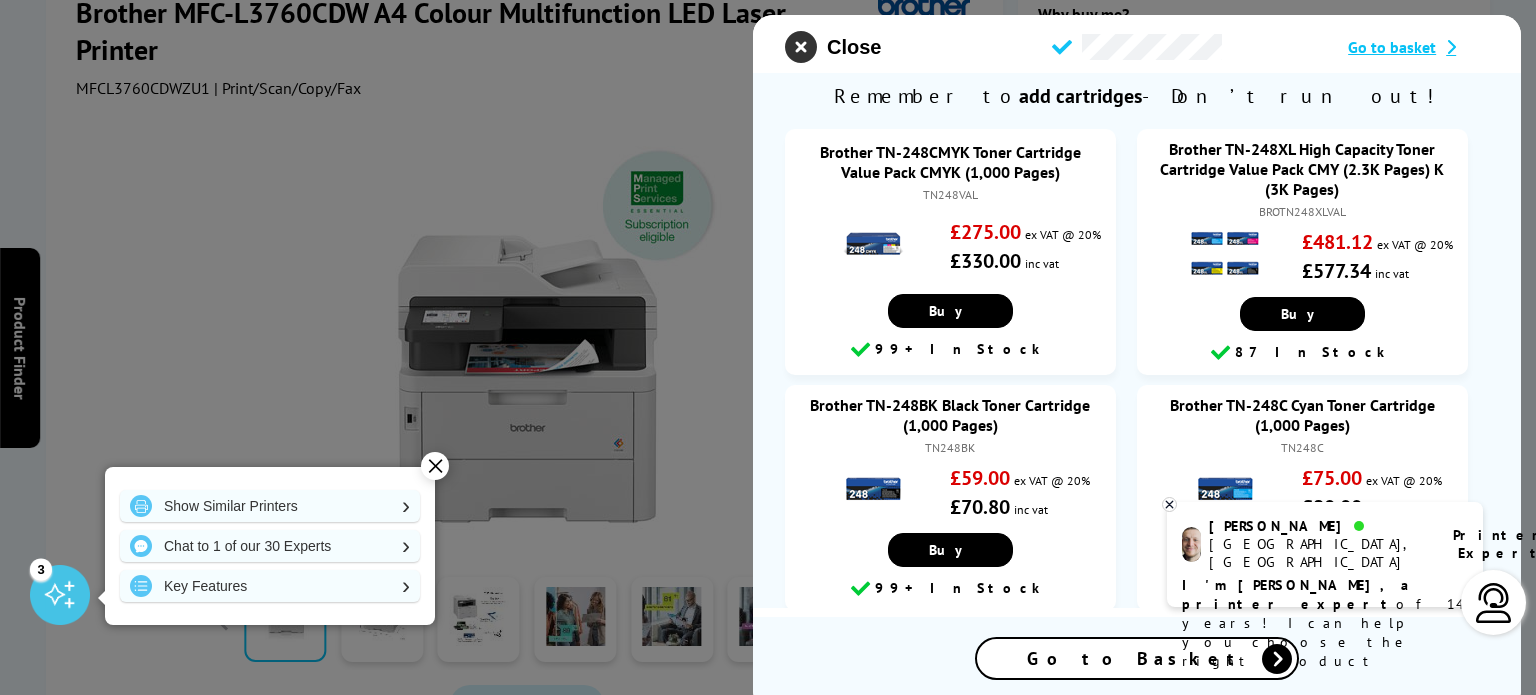 click at bounding box center (801, 47) 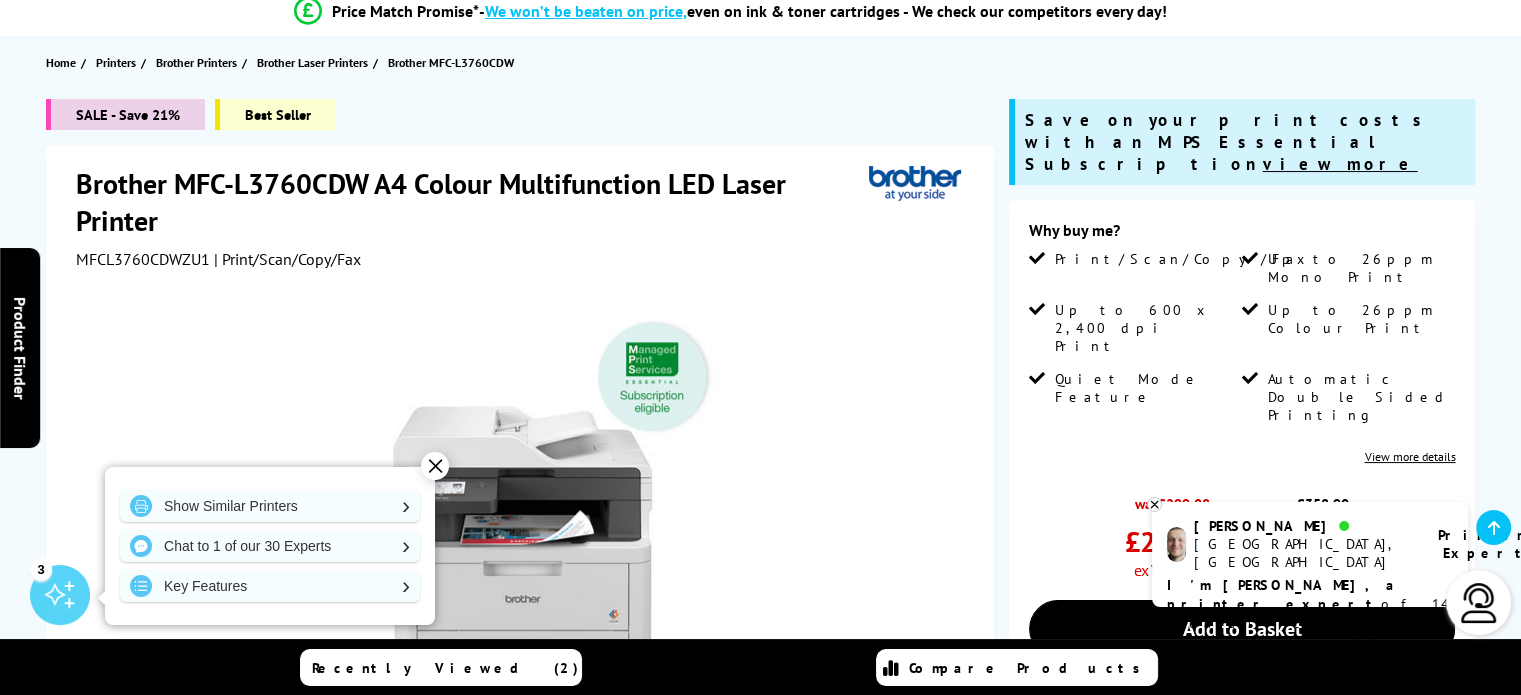 scroll, scrollTop: 100, scrollLeft: 0, axis: vertical 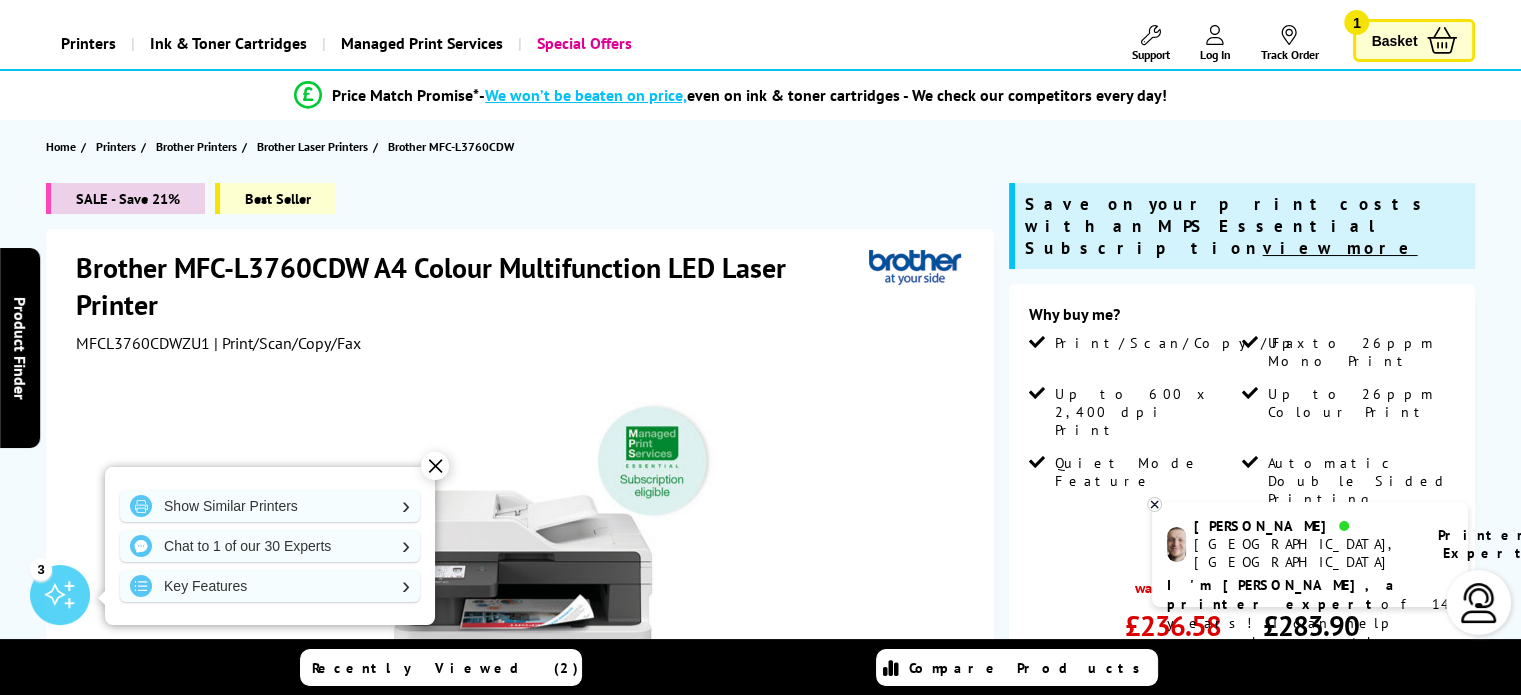 click on "Basket" at bounding box center [1394, 40] 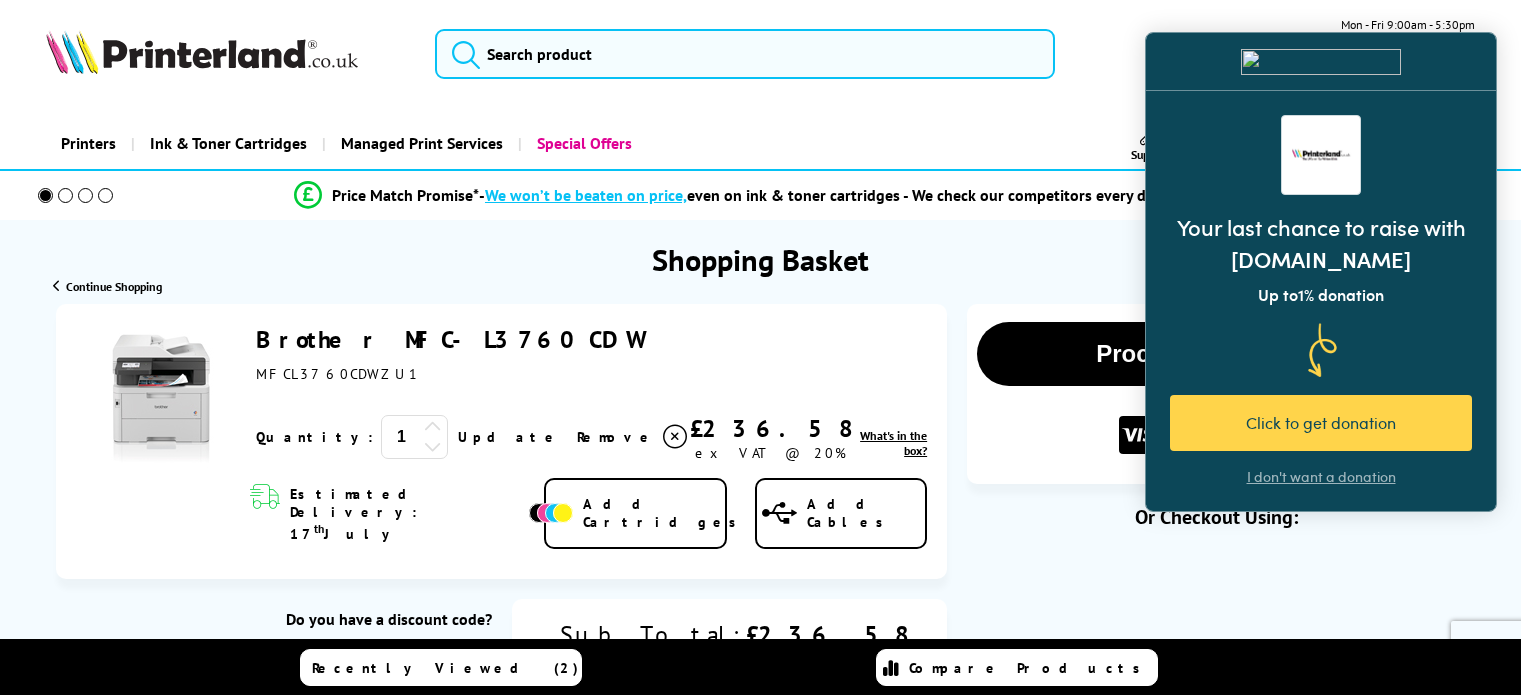 scroll, scrollTop: 0, scrollLeft: 0, axis: both 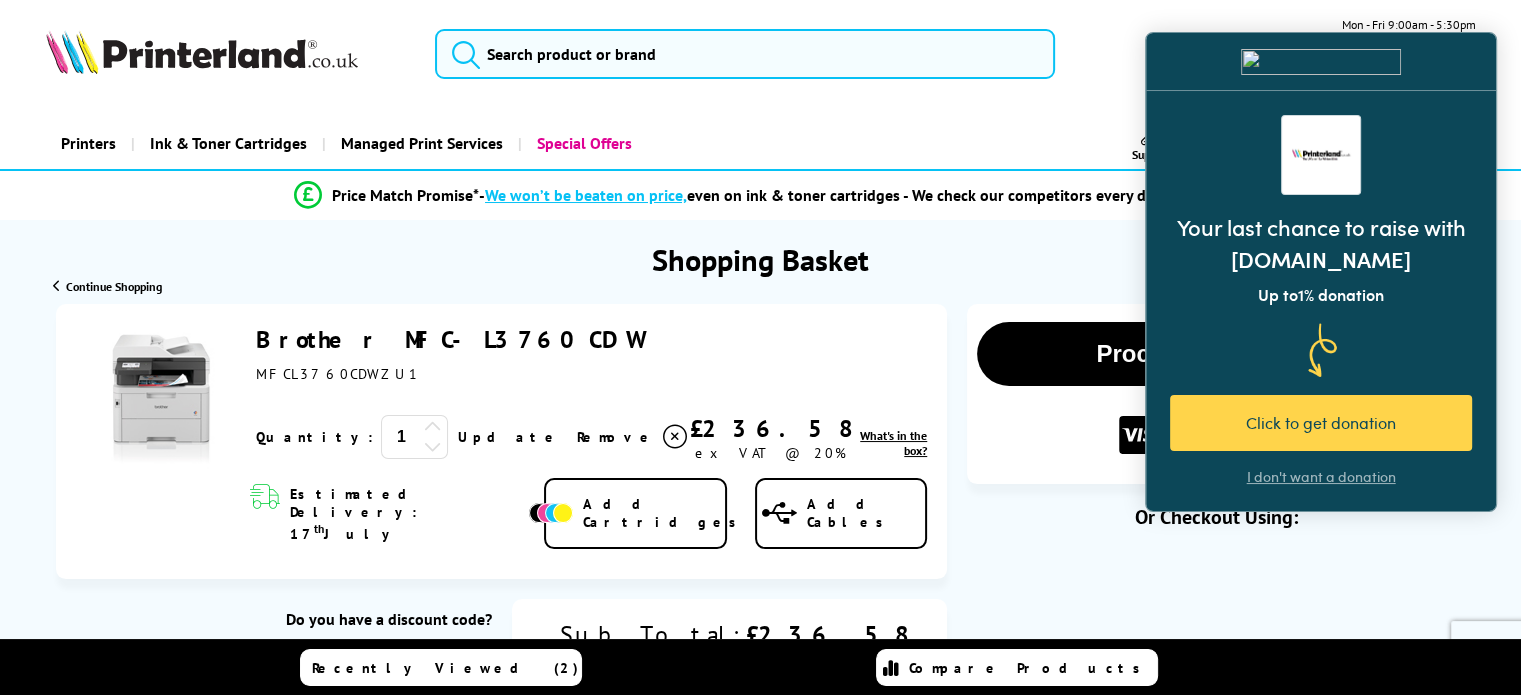click on "I don't want a donation" at bounding box center [1321, 477] 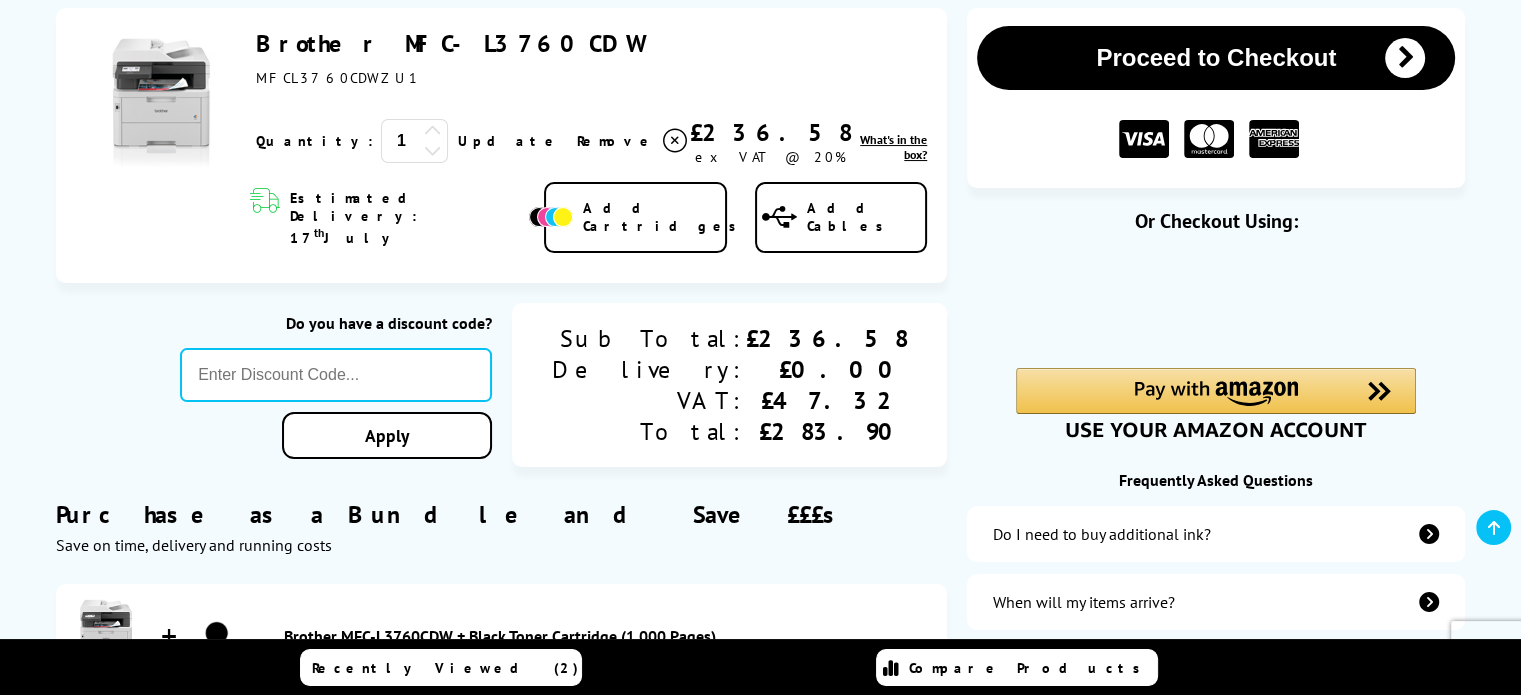 scroll, scrollTop: 300, scrollLeft: 0, axis: vertical 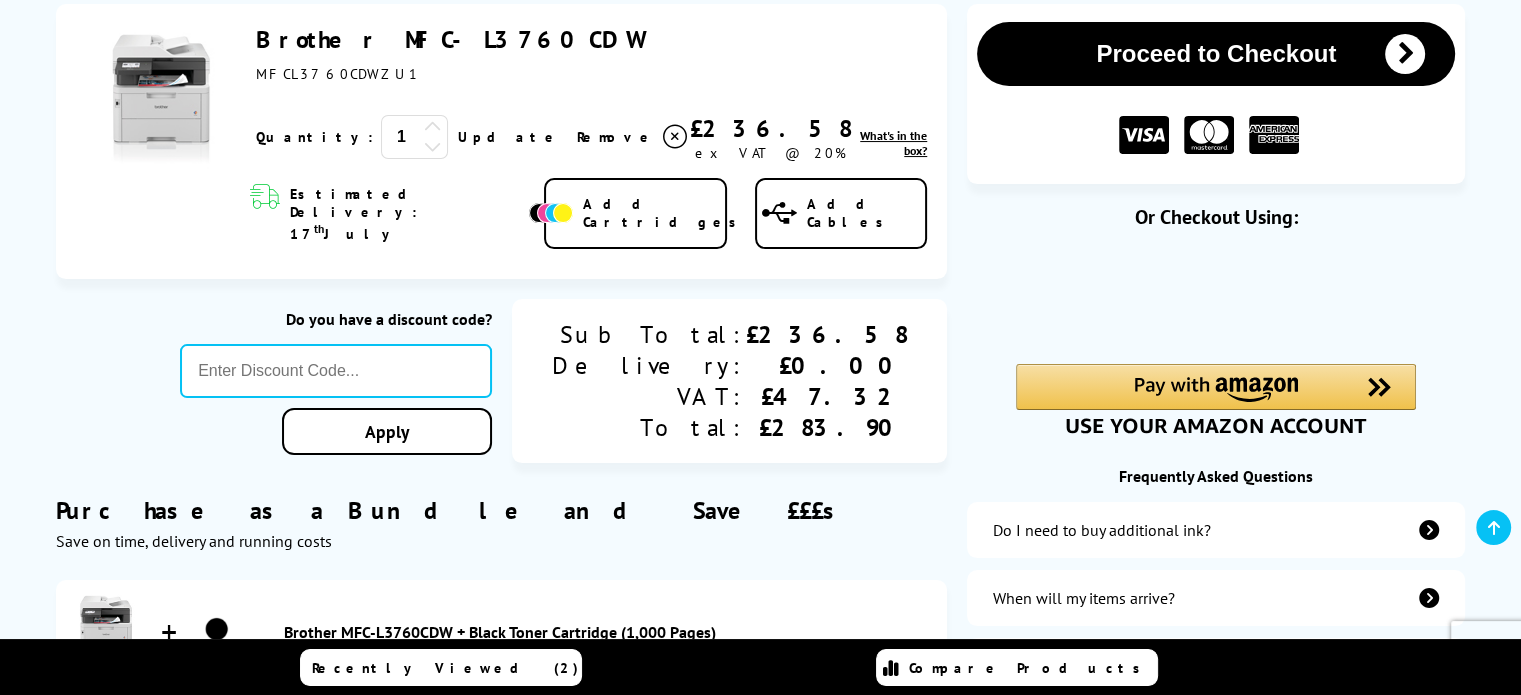 click on "Add Cartridges" at bounding box center [665, 213] 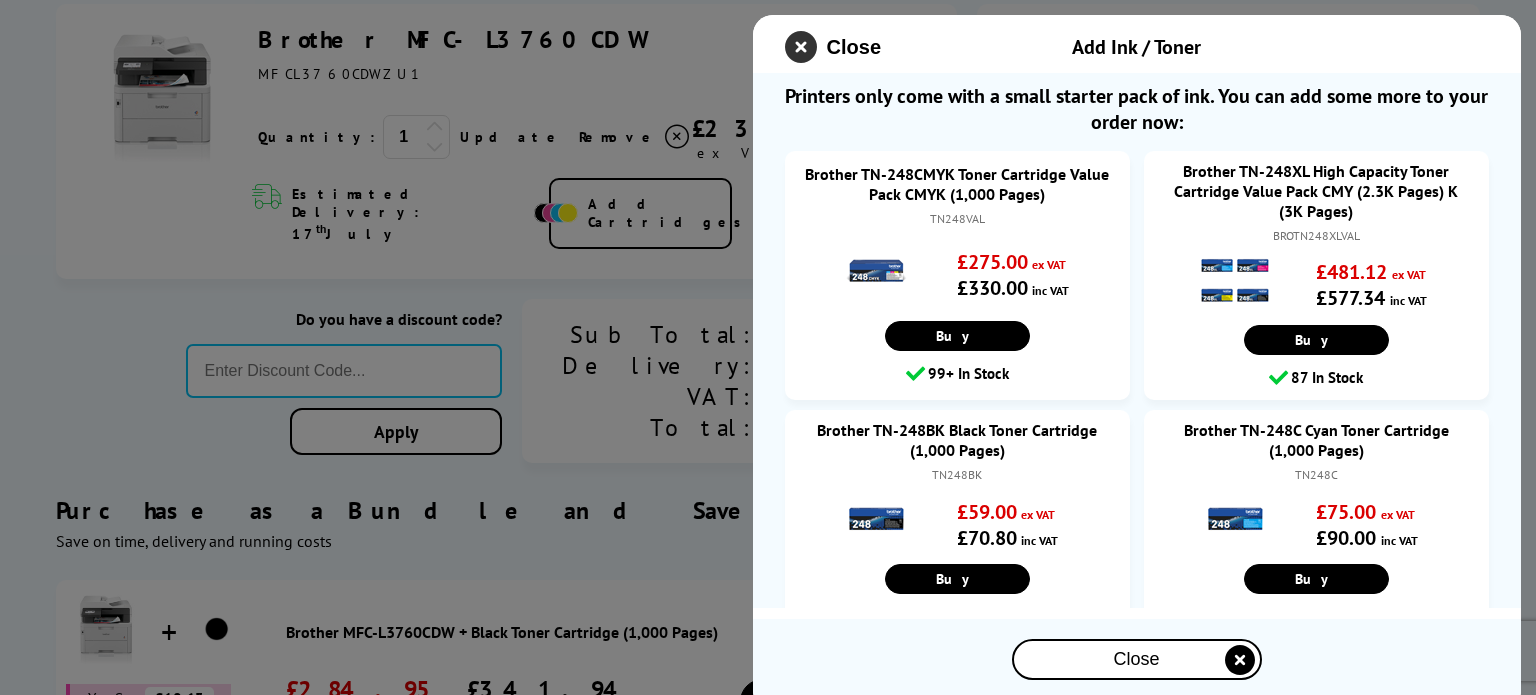 click at bounding box center (801, 47) 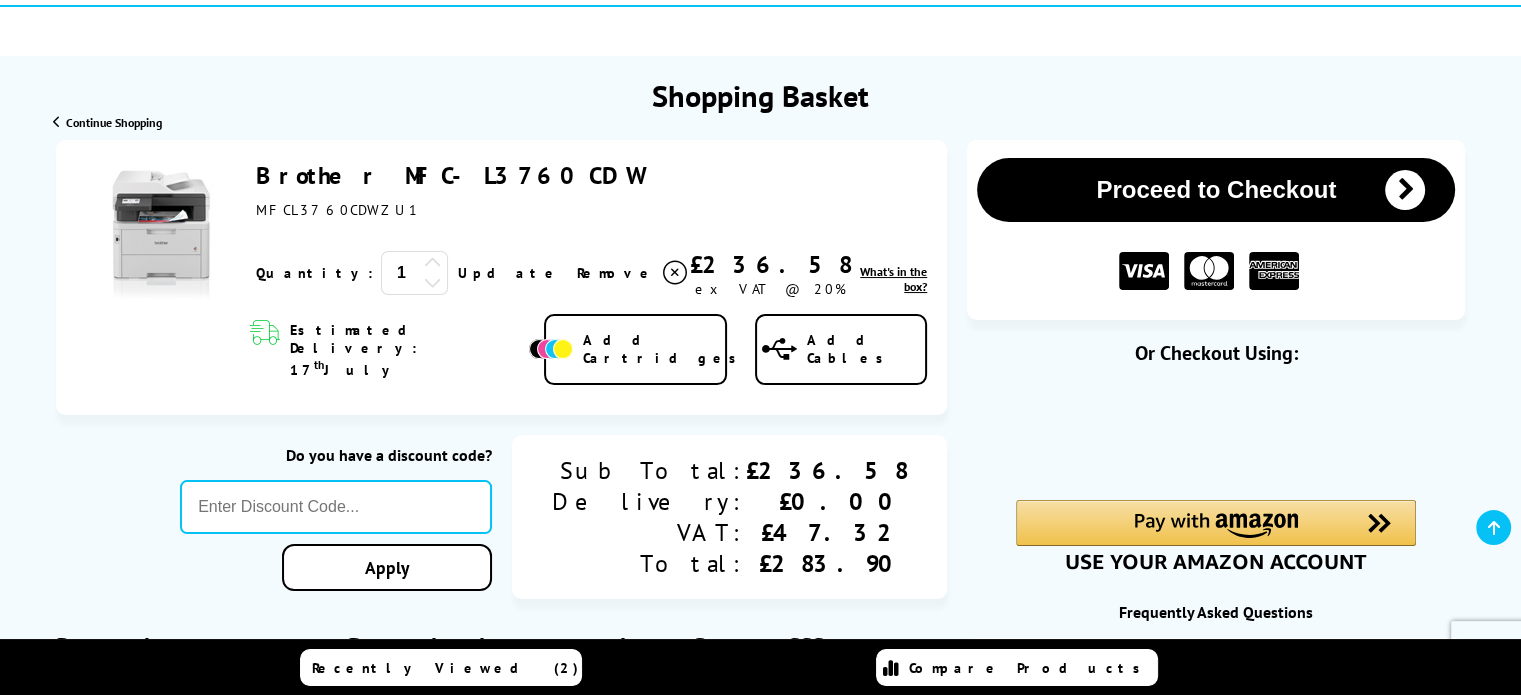 scroll, scrollTop: 200, scrollLeft: 0, axis: vertical 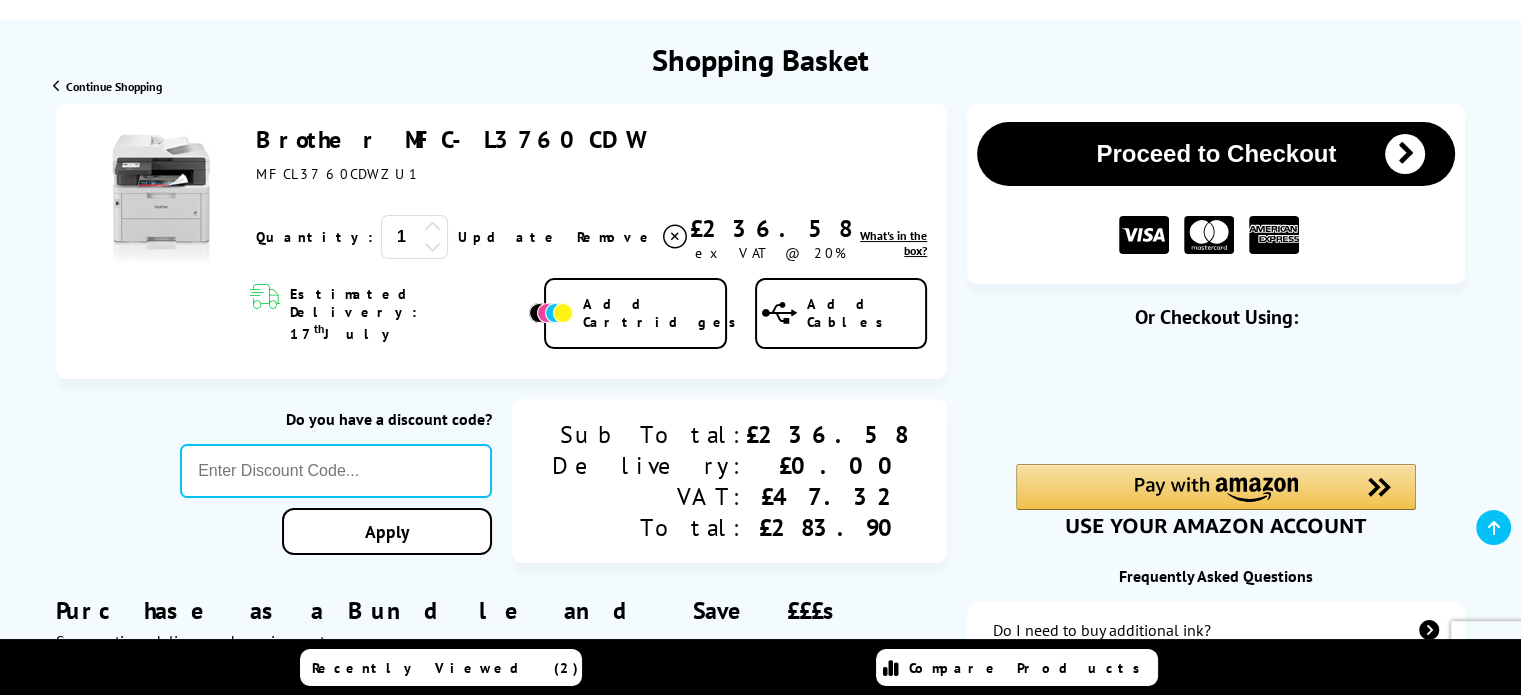 click on "Brother MFC-L3760CDW" at bounding box center [449, 139] 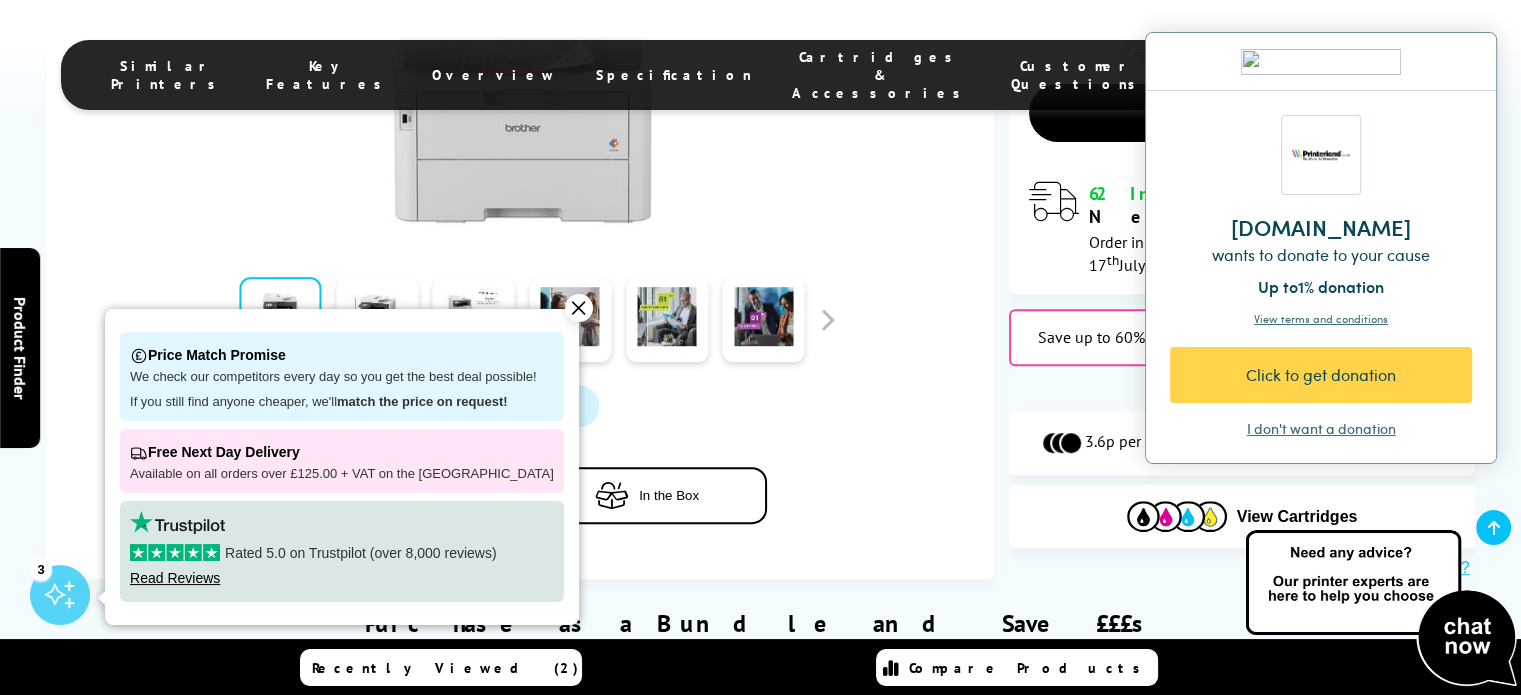 scroll, scrollTop: 700, scrollLeft: 0, axis: vertical 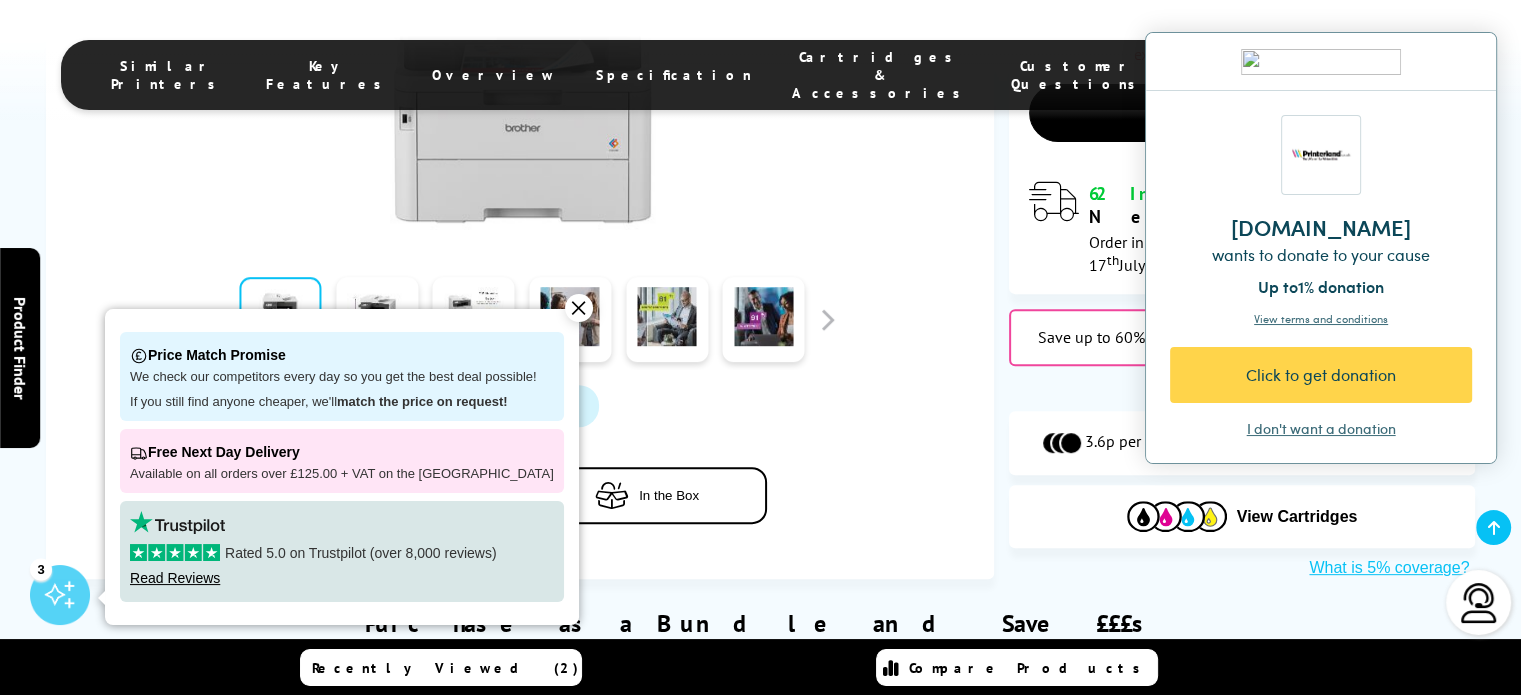 click on "I don't want a donation" at bounding box center (1321, 429) 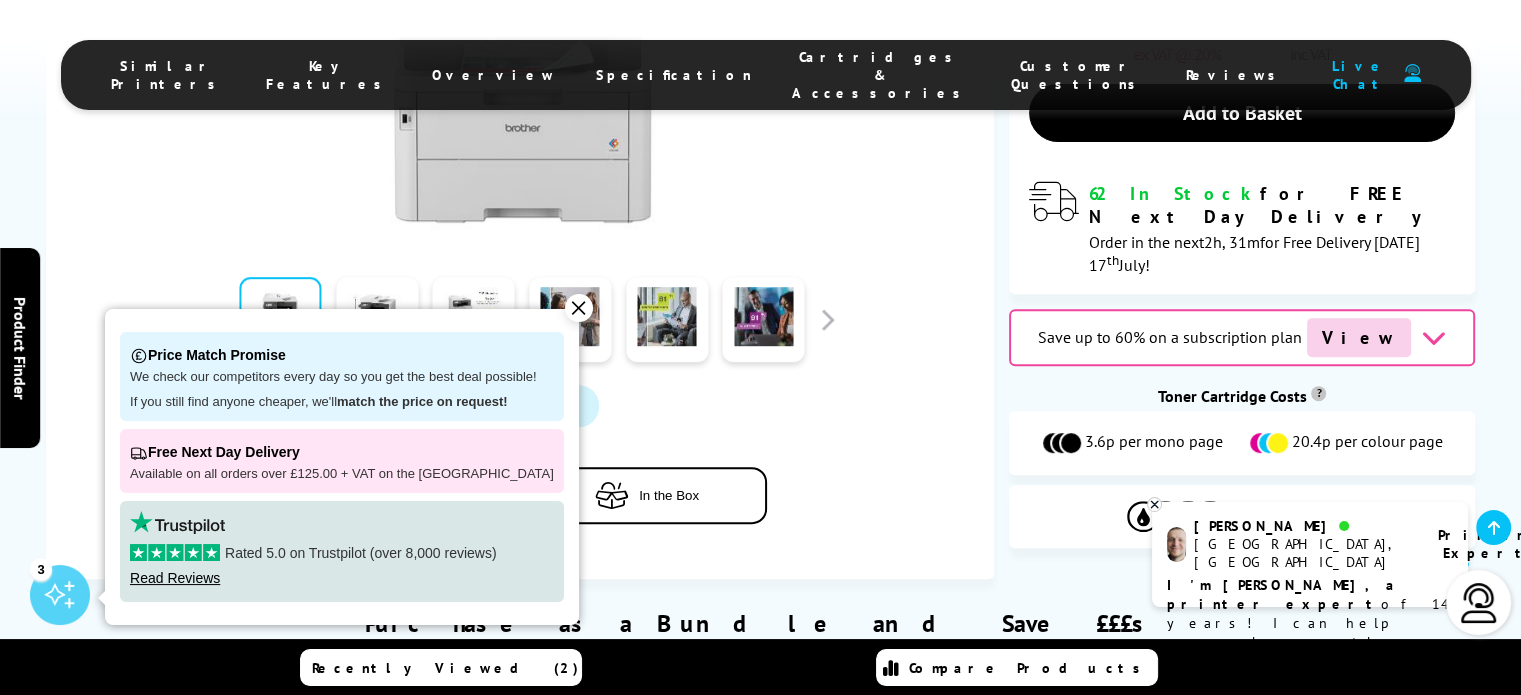scroll, scrollTop: 900, scrollLeft: 0, axis: vertical 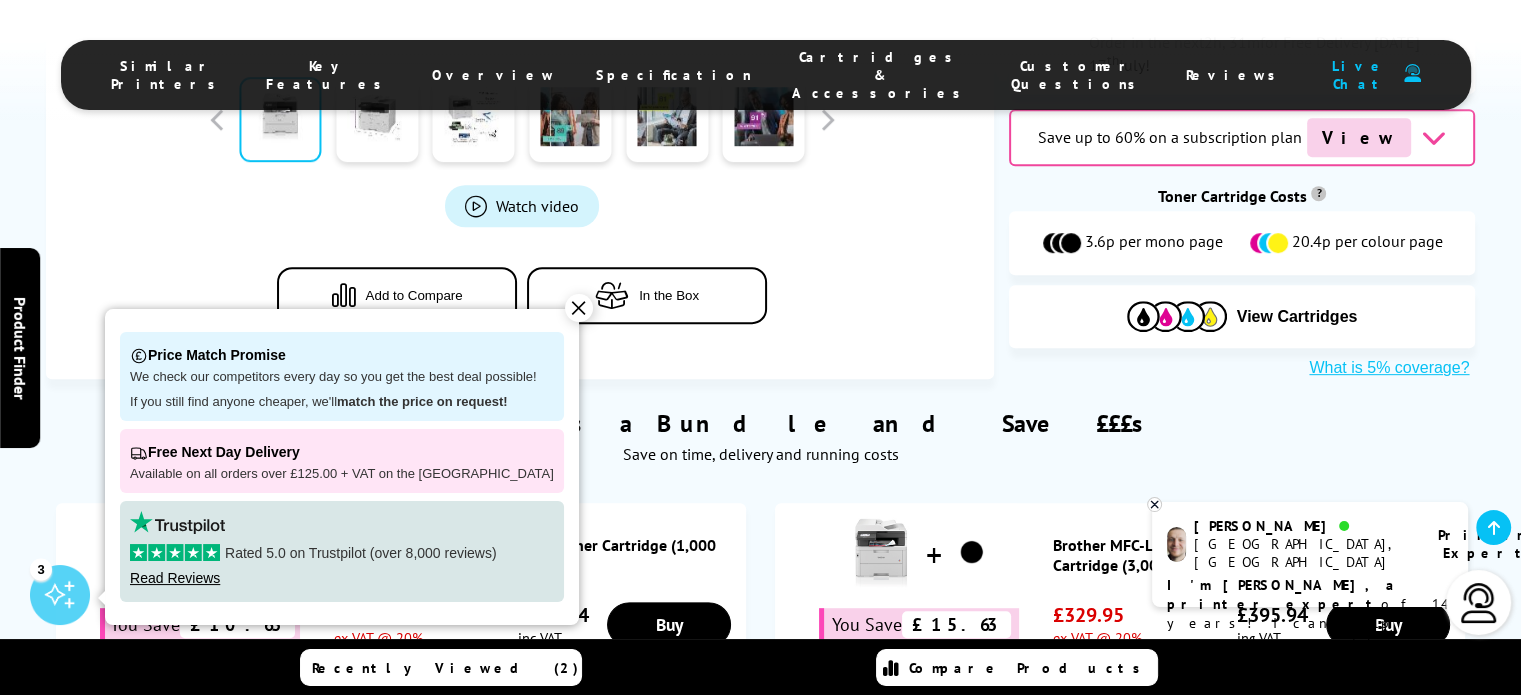 click on "✕" at bounding box center (579, 308) 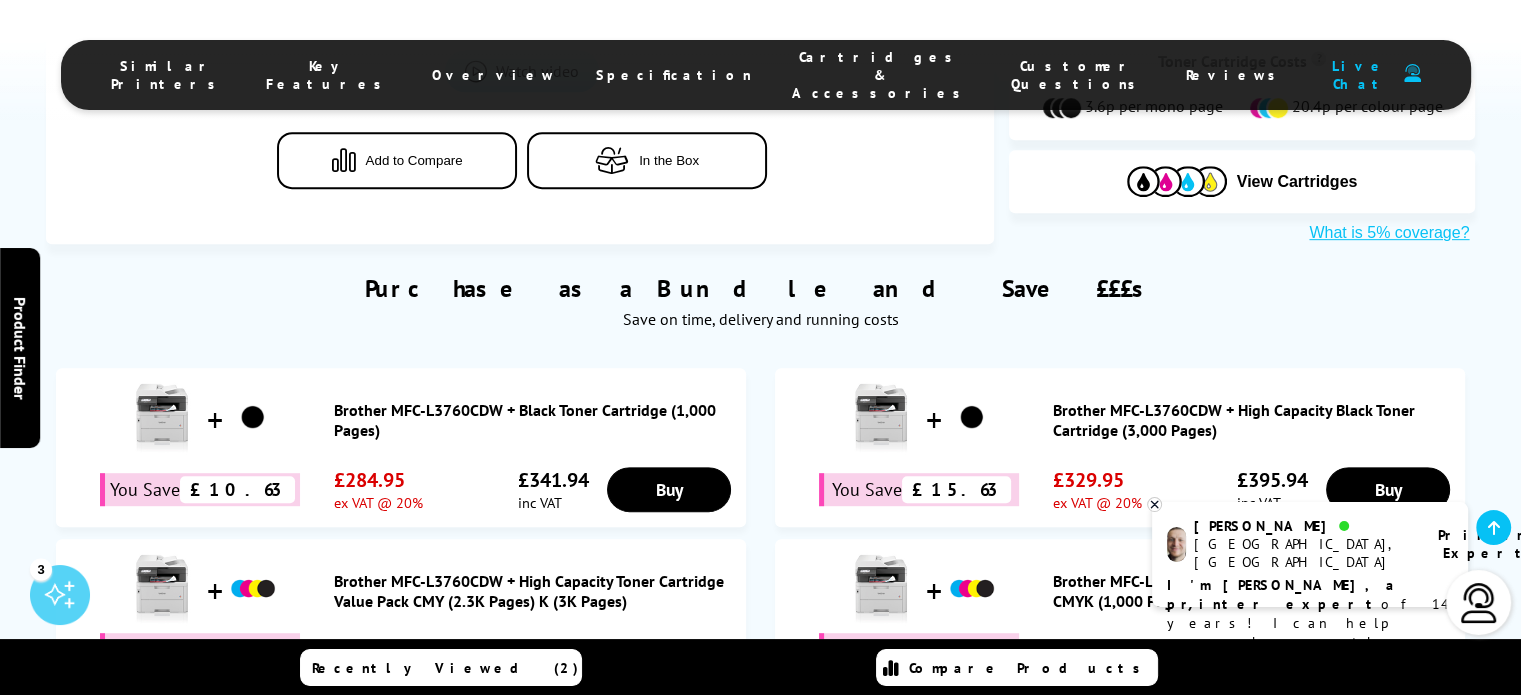 scroll, scrollTop: 900, scrollLeft: 0, axis: vertical 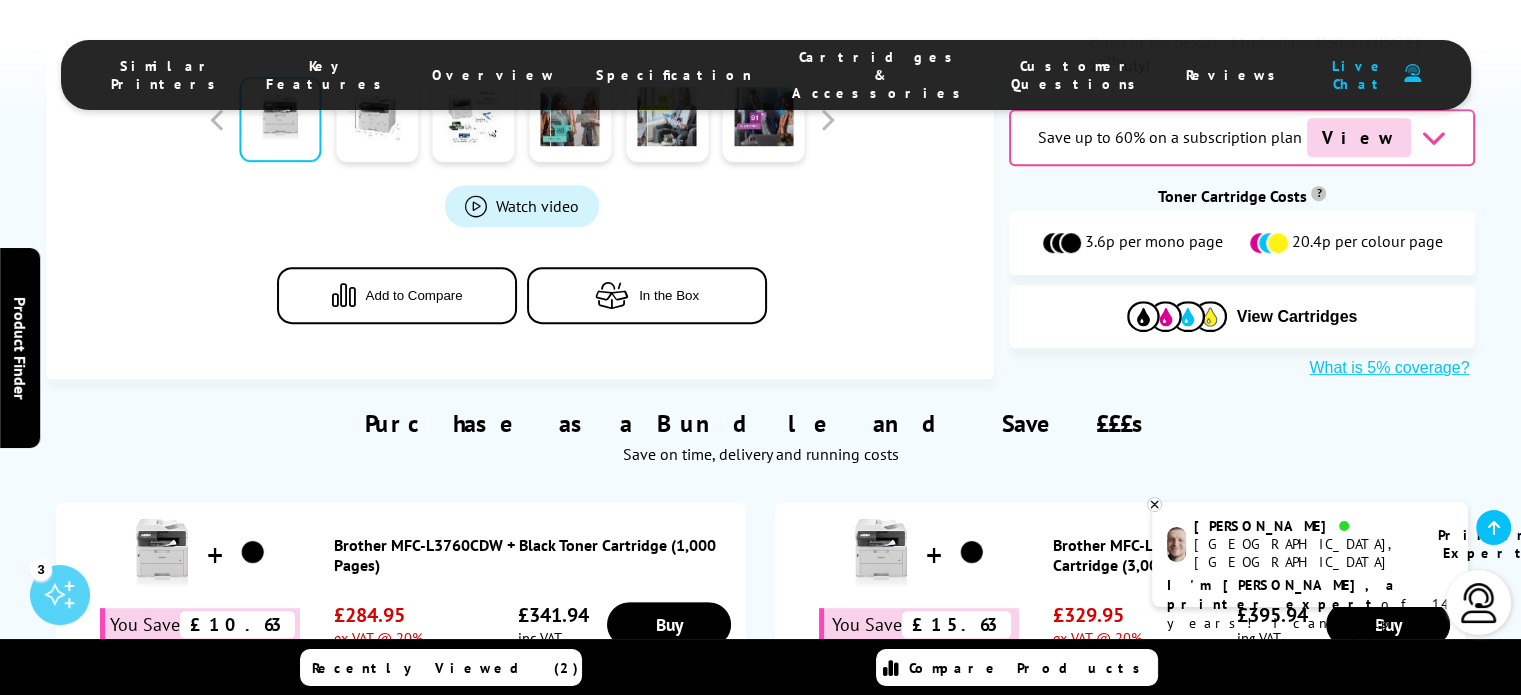 click on "In the Box" at bounding box center [647, 294] 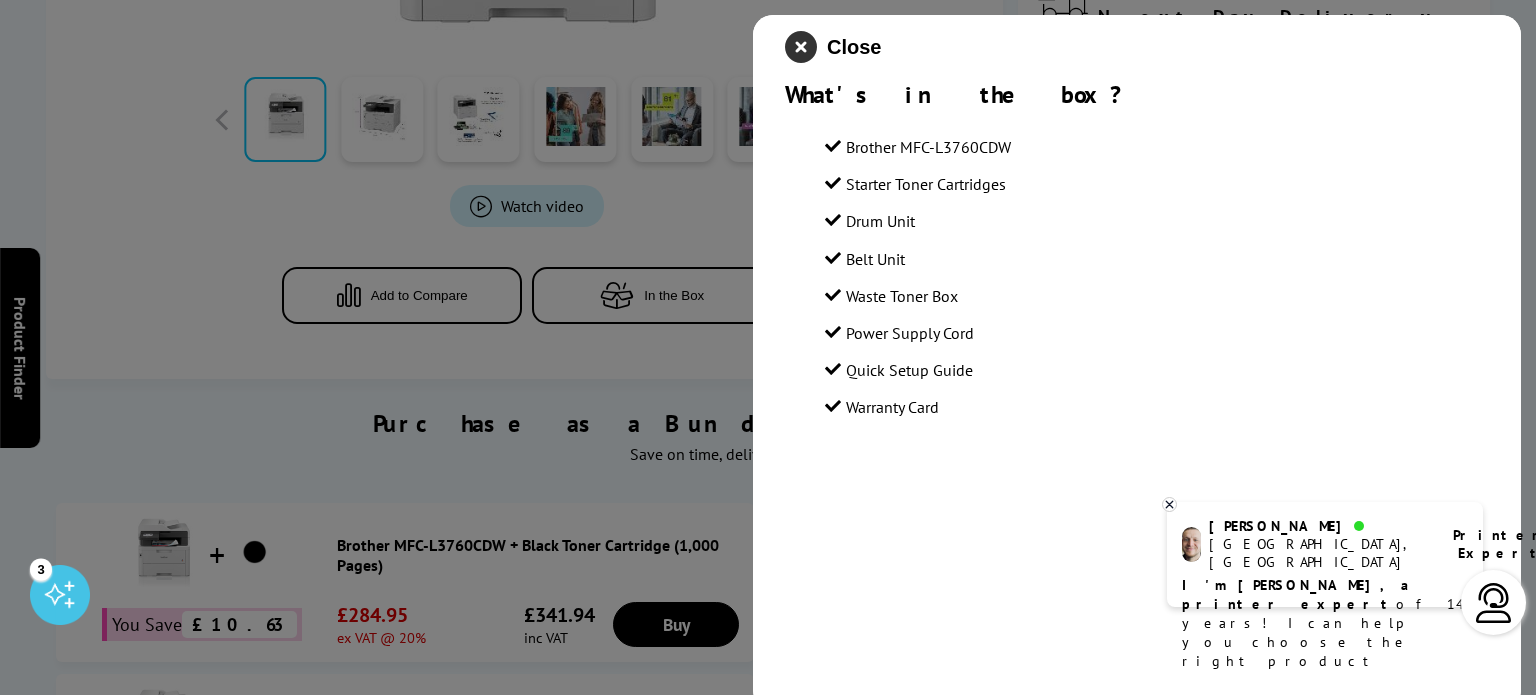click at bounding box center [801, 47] 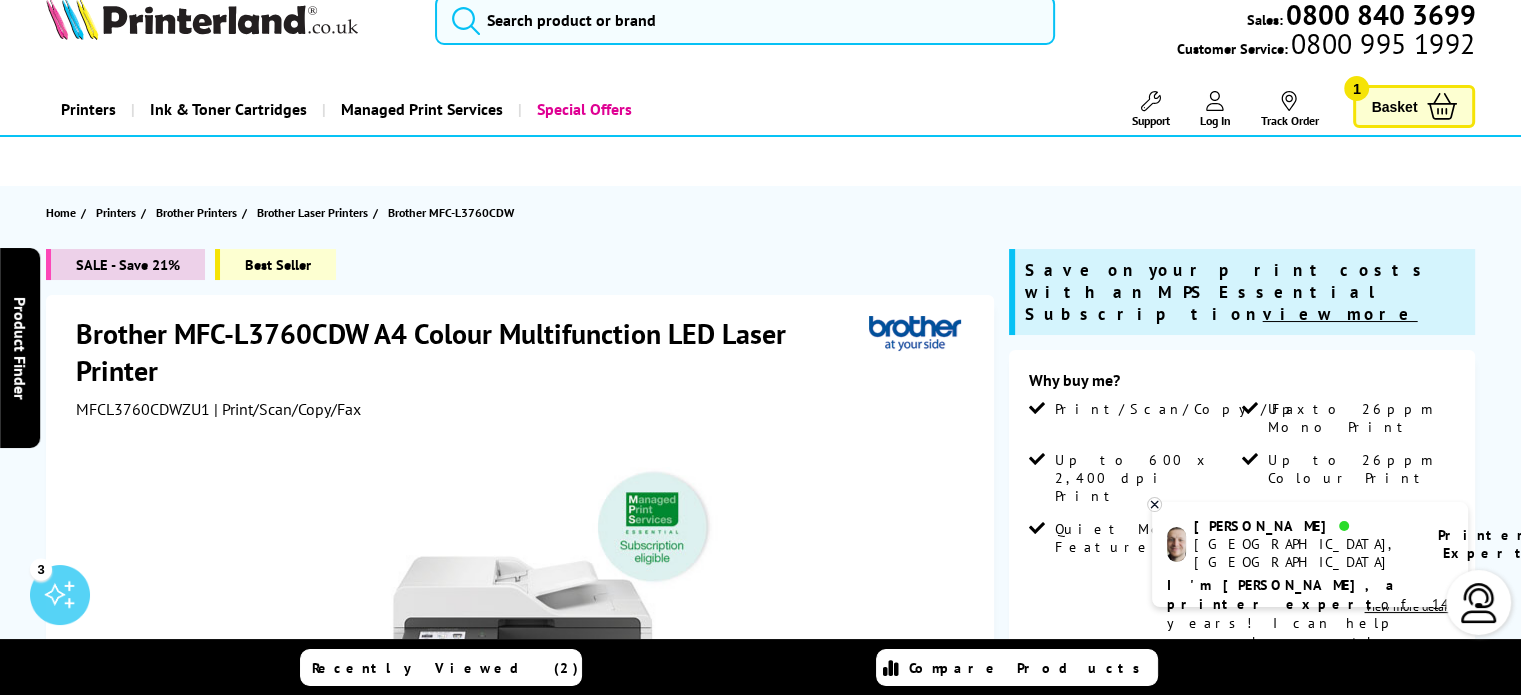 scroll, scrollTop: 0, scrollLeft: 0, axis: both 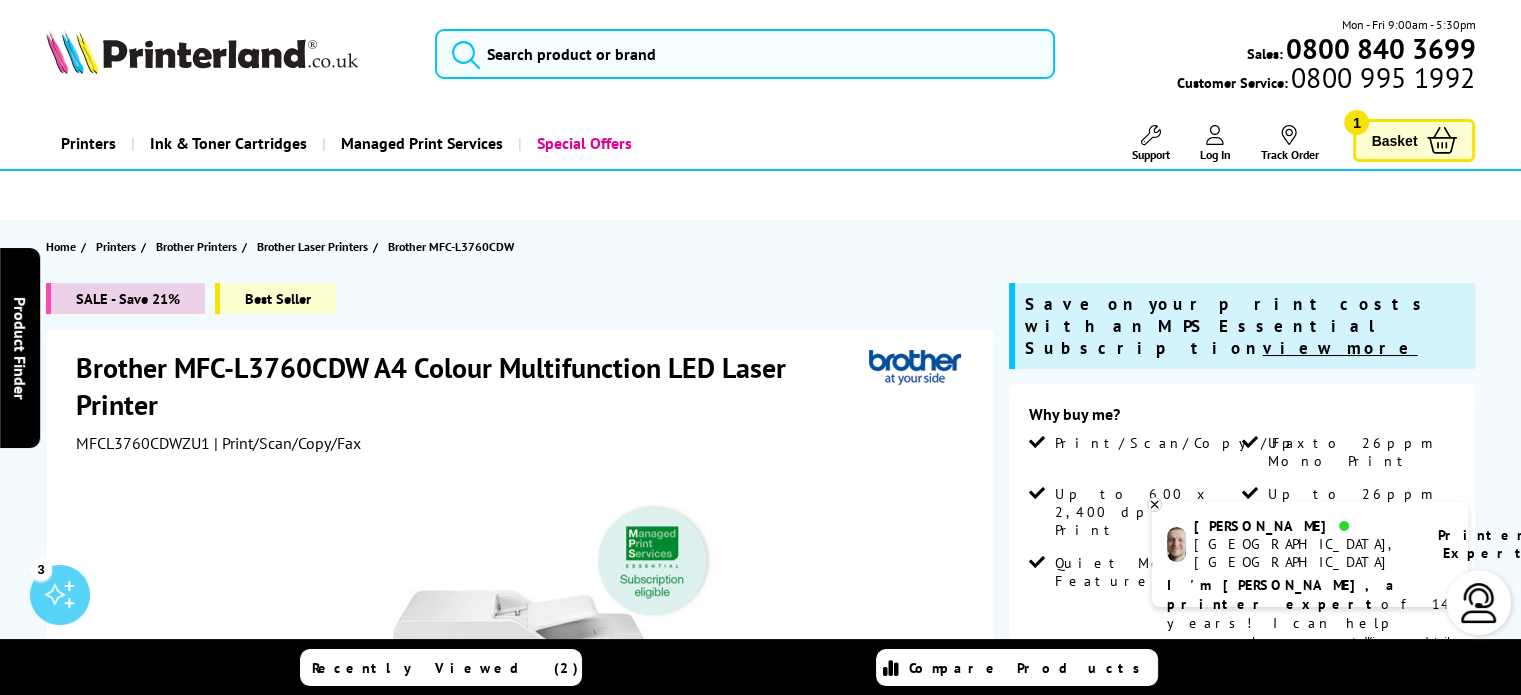 click on "Basket" at bounding box center (1394, 140) 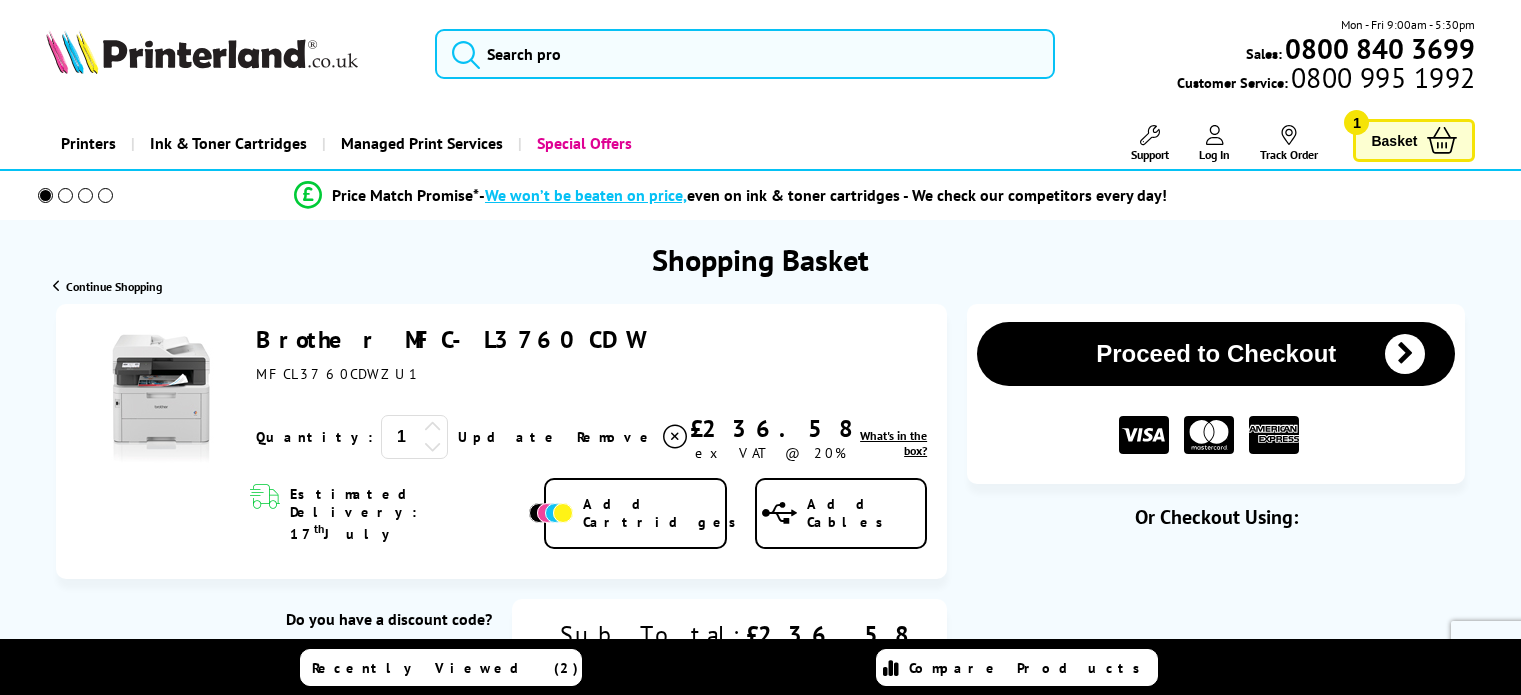 scroll, scrollTop: 0, scrollLeft: 0, axis: both 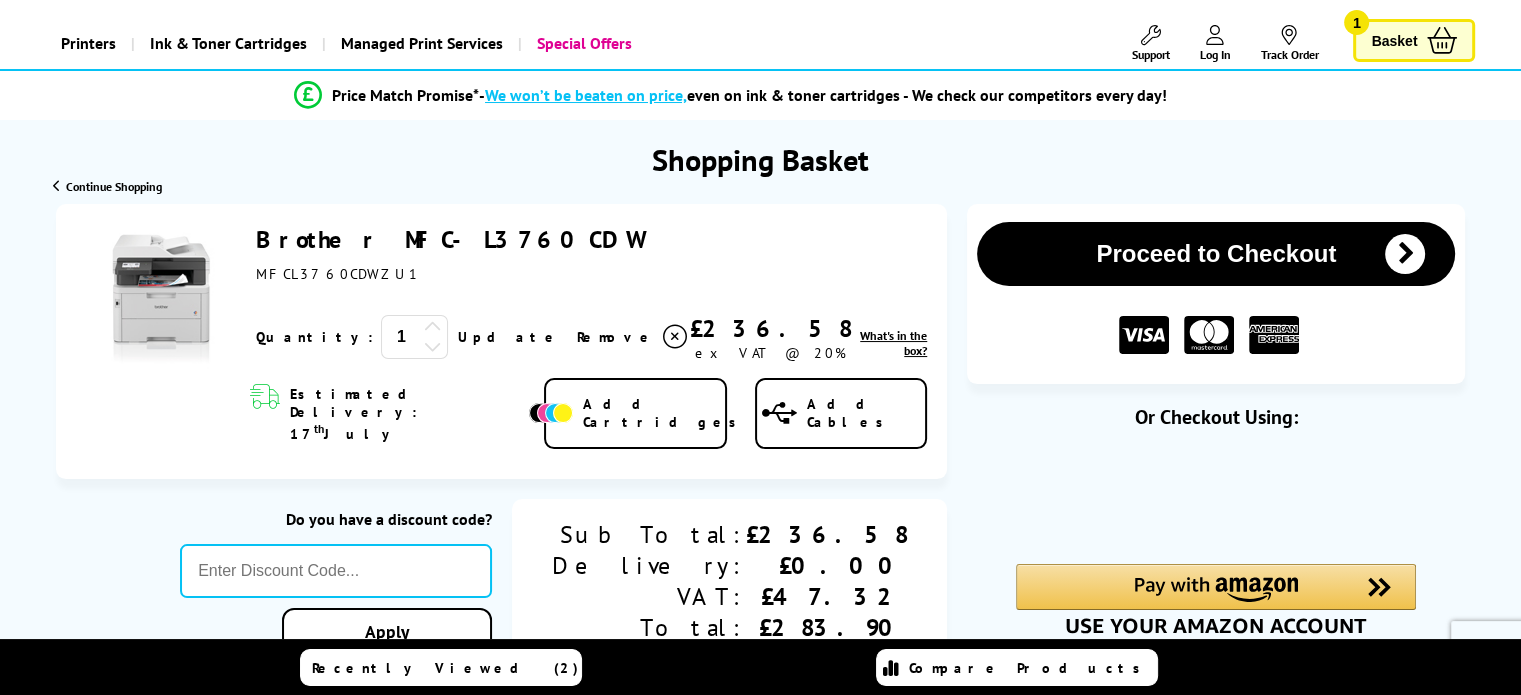 click on "Proceed to Checkout" at bounding box center (1216, 254) 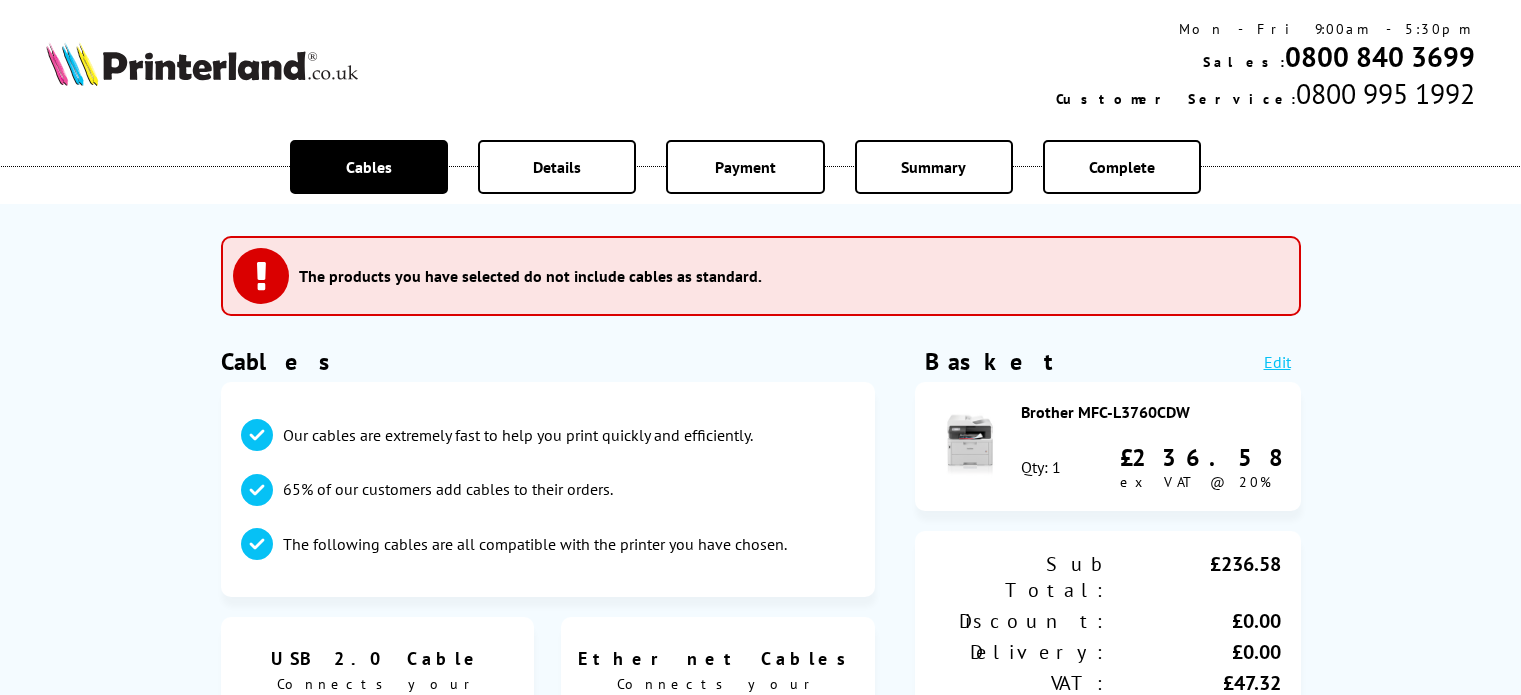 scroll, scrollTop: 0, scrollLeft: 0, axis: both 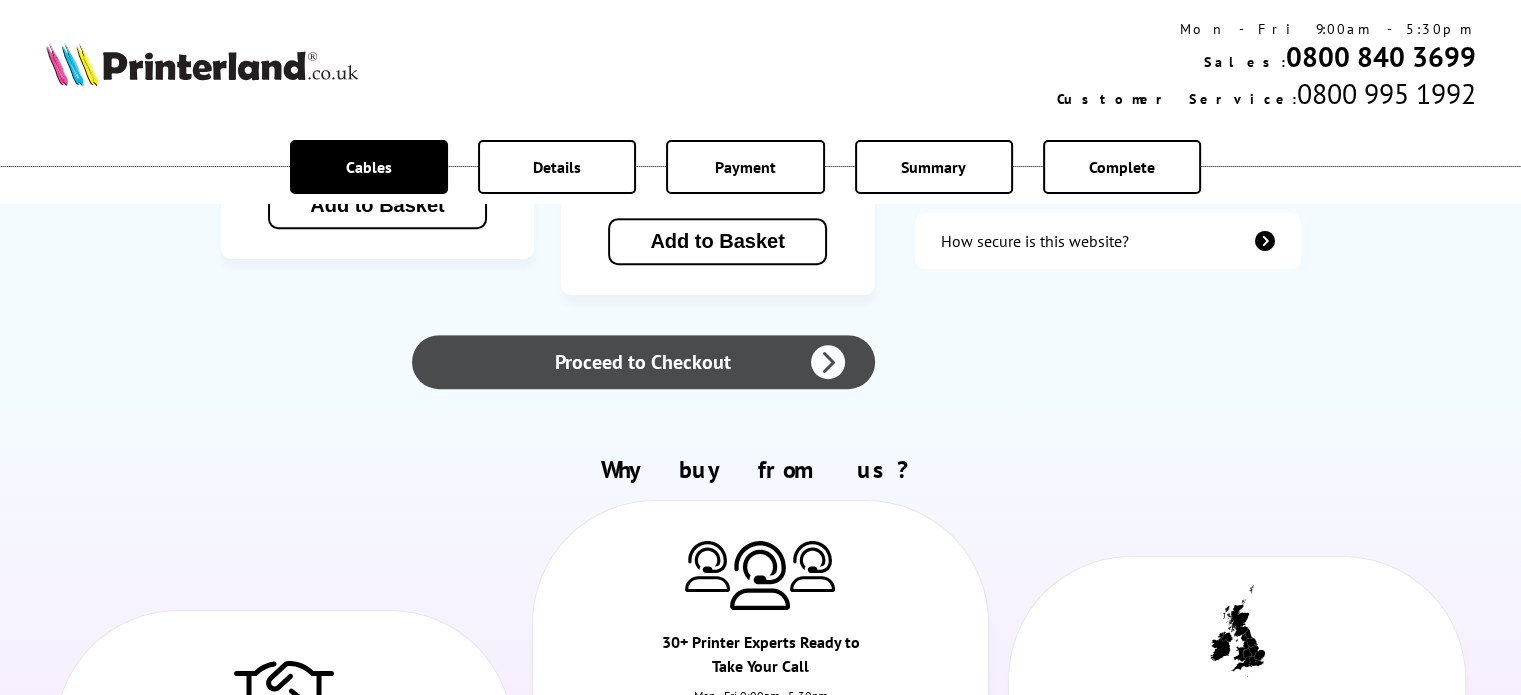 click on "Proceed to Checkout" at bounding box center [643, 362] 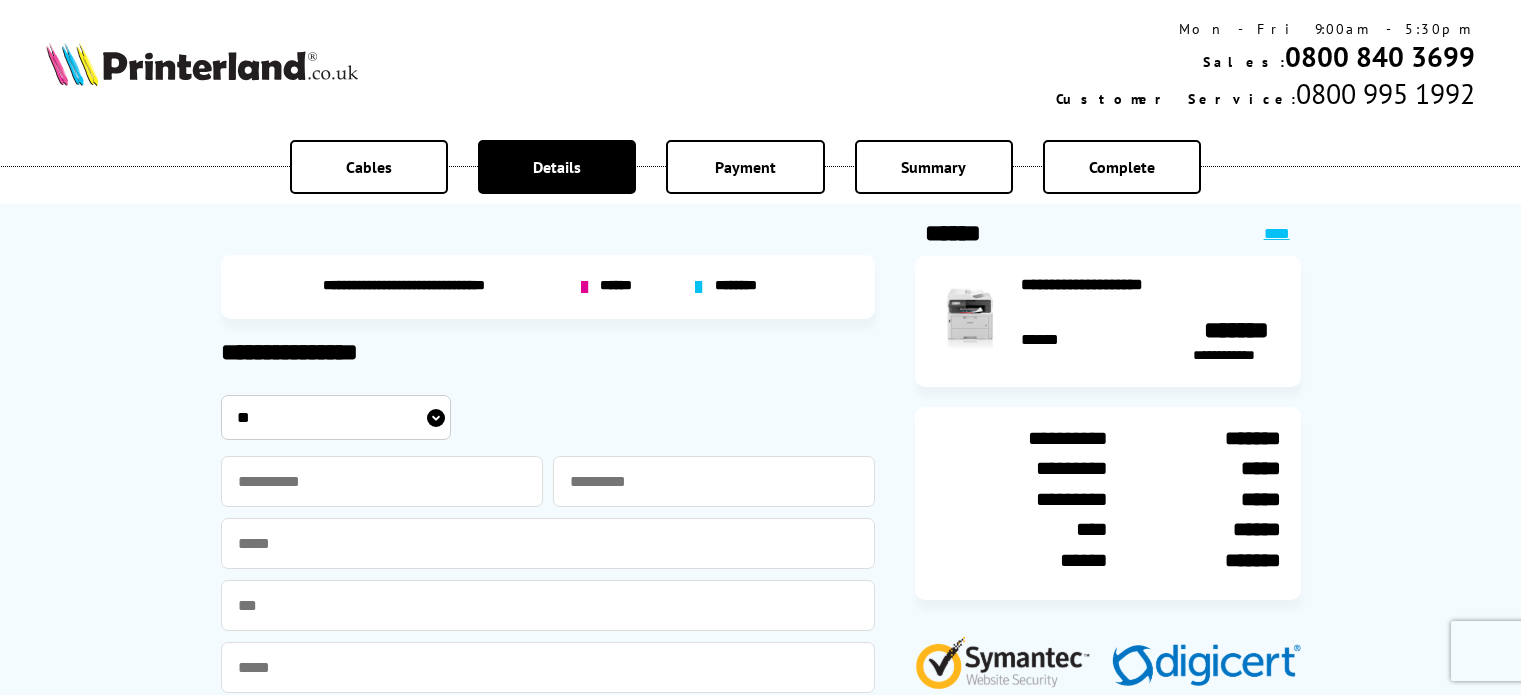 scroll, scrollTop: 0, scrollLeft: 0, axis: both 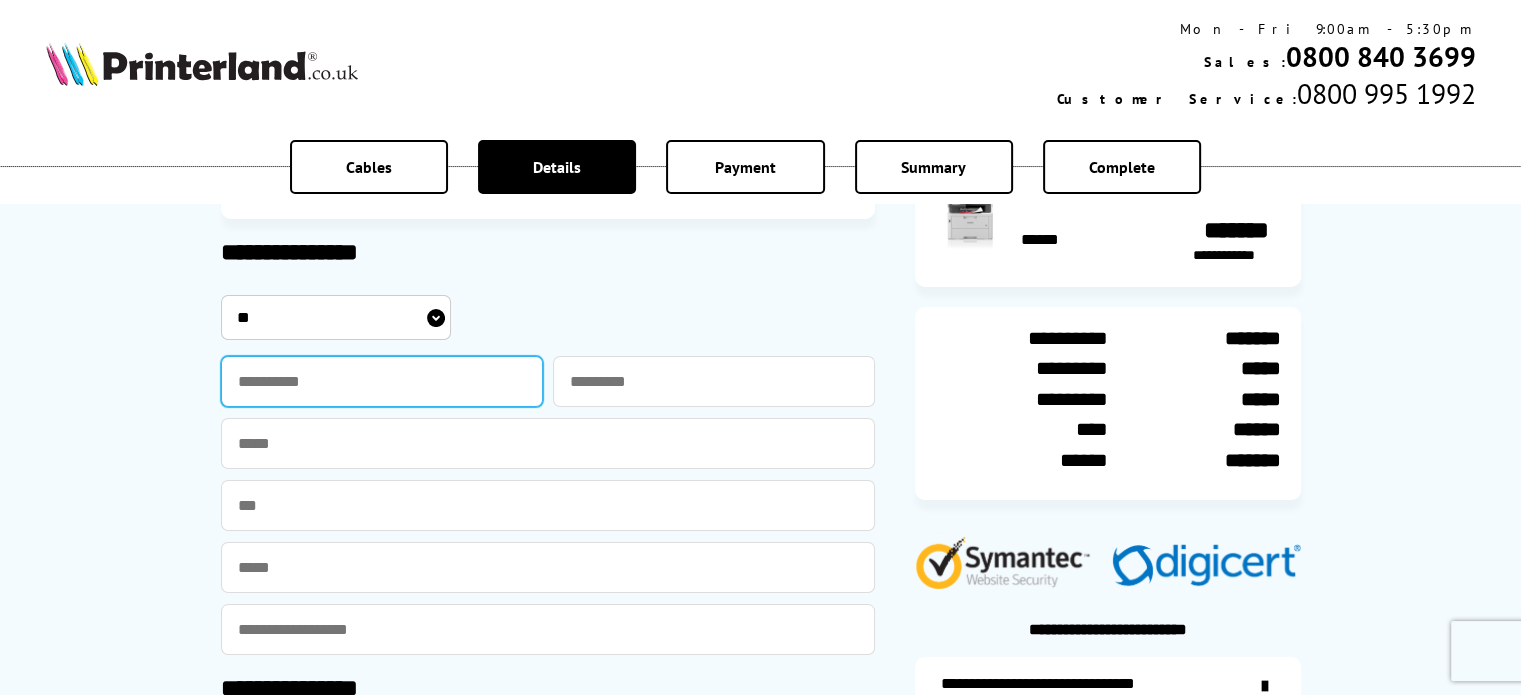 click at bounding box center [382, 381] 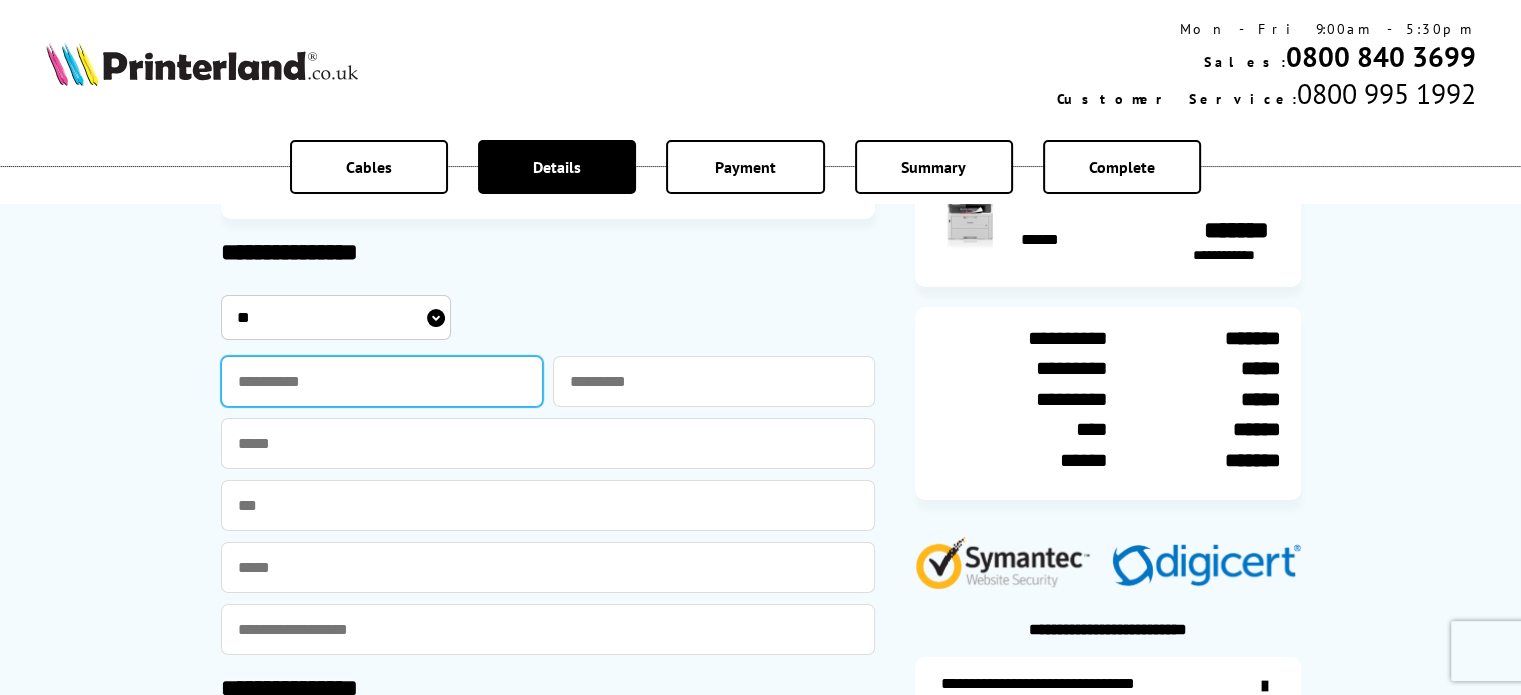 type on "****" 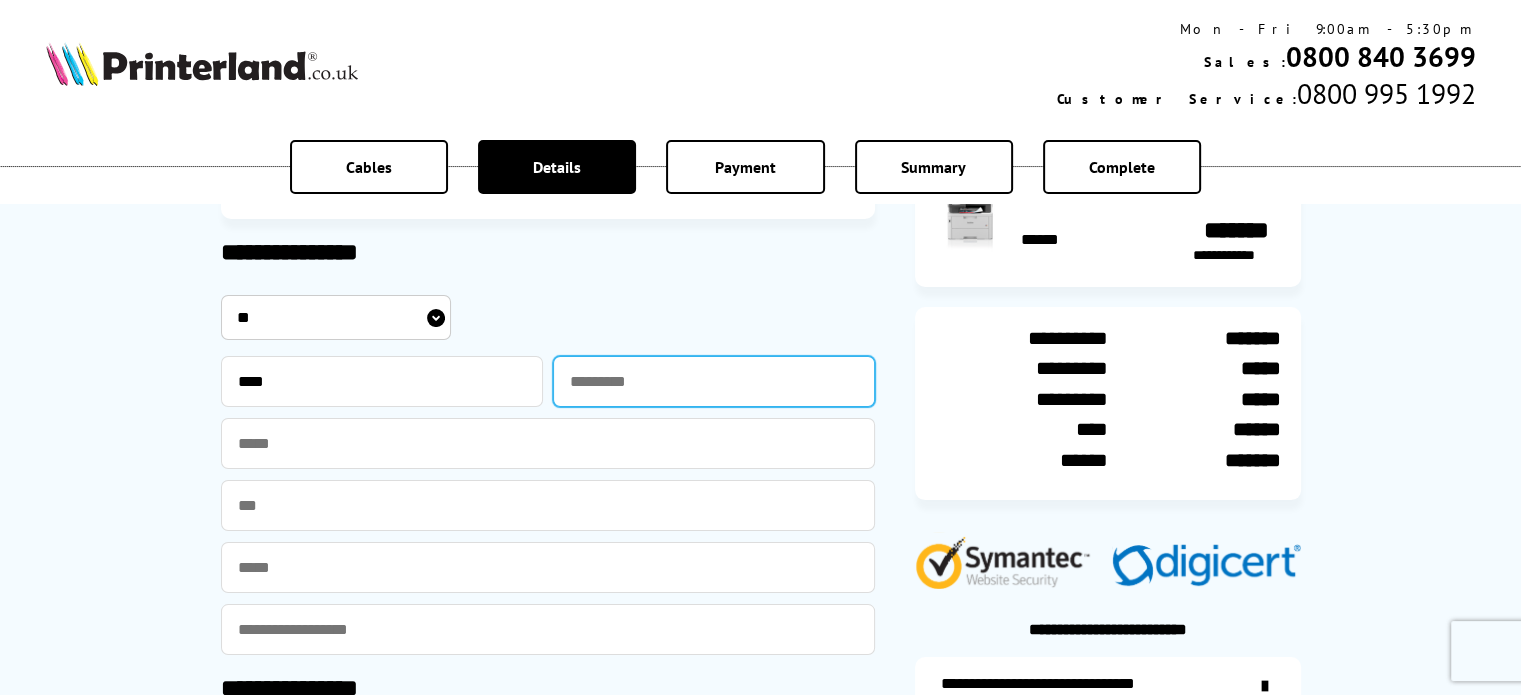 type on "******" 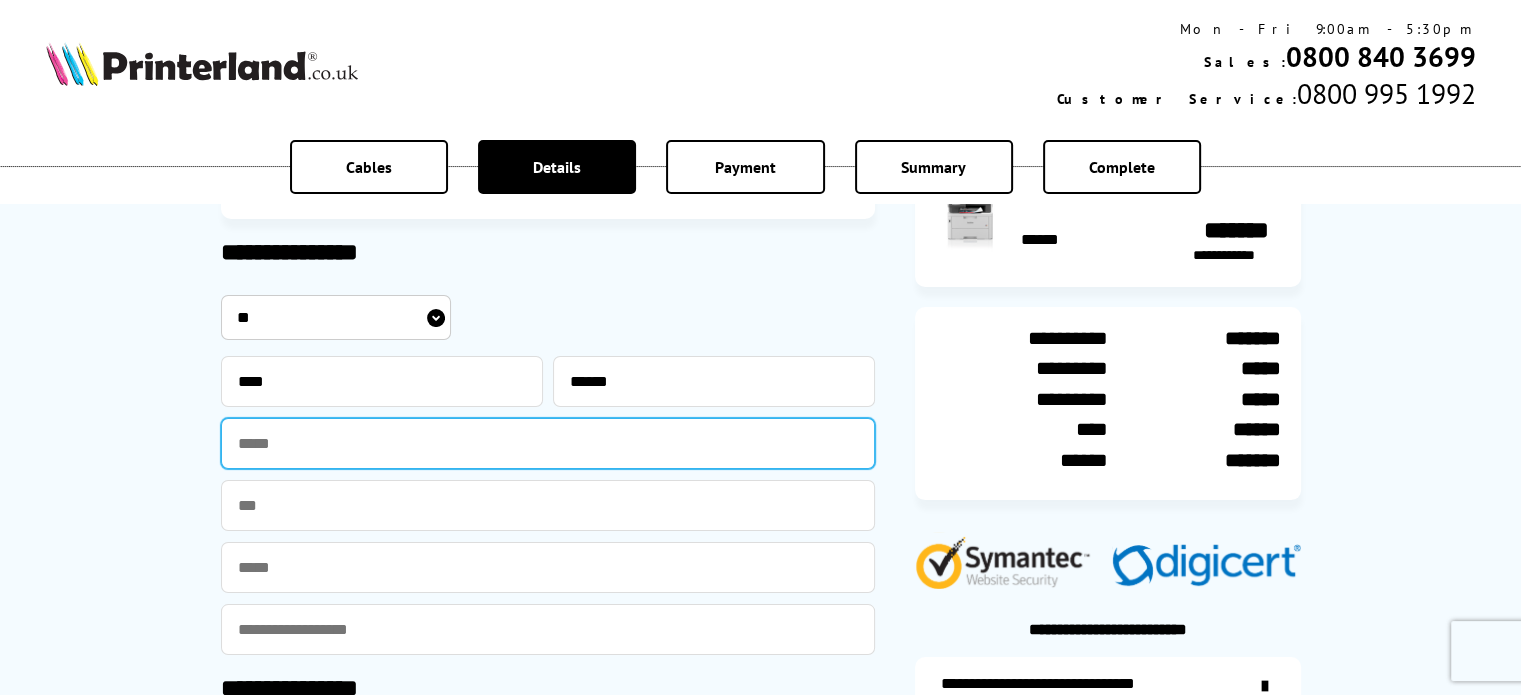 type on "**********" 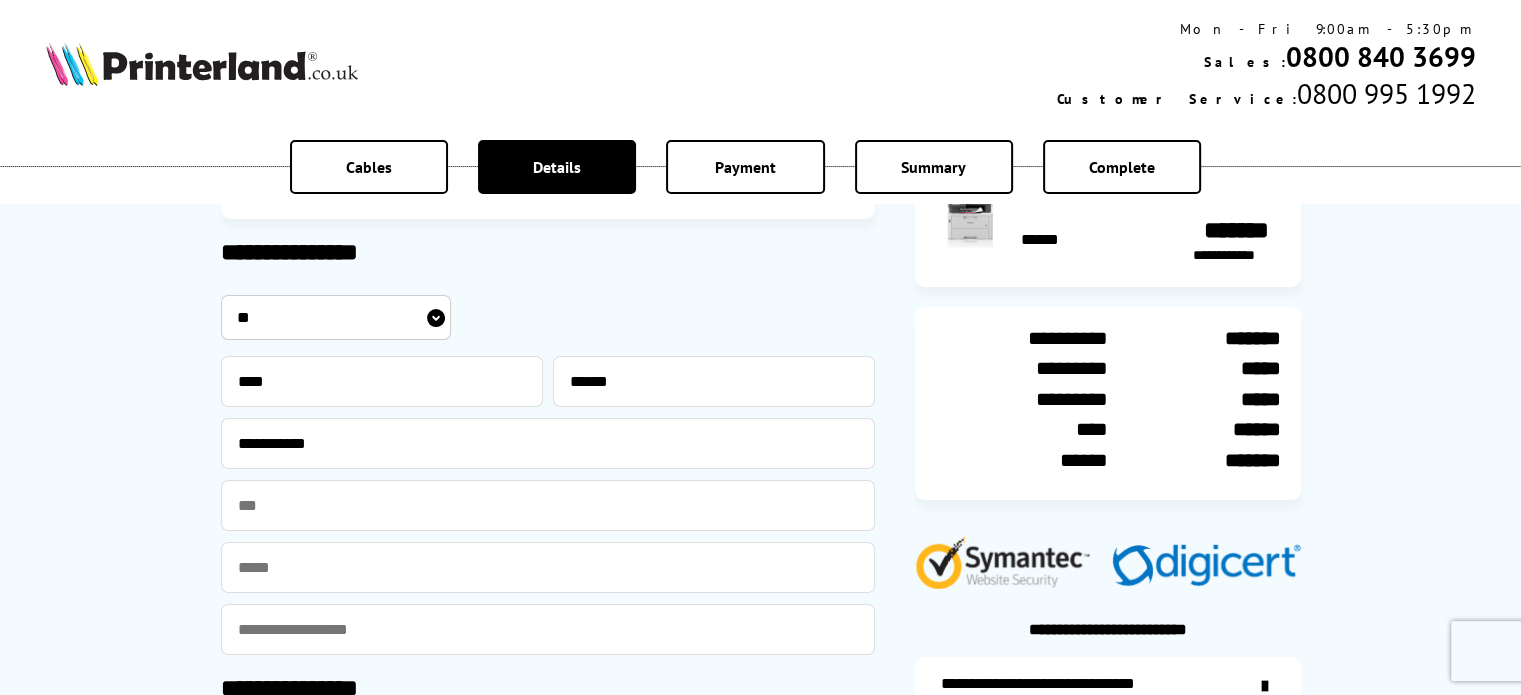 type on "**********" 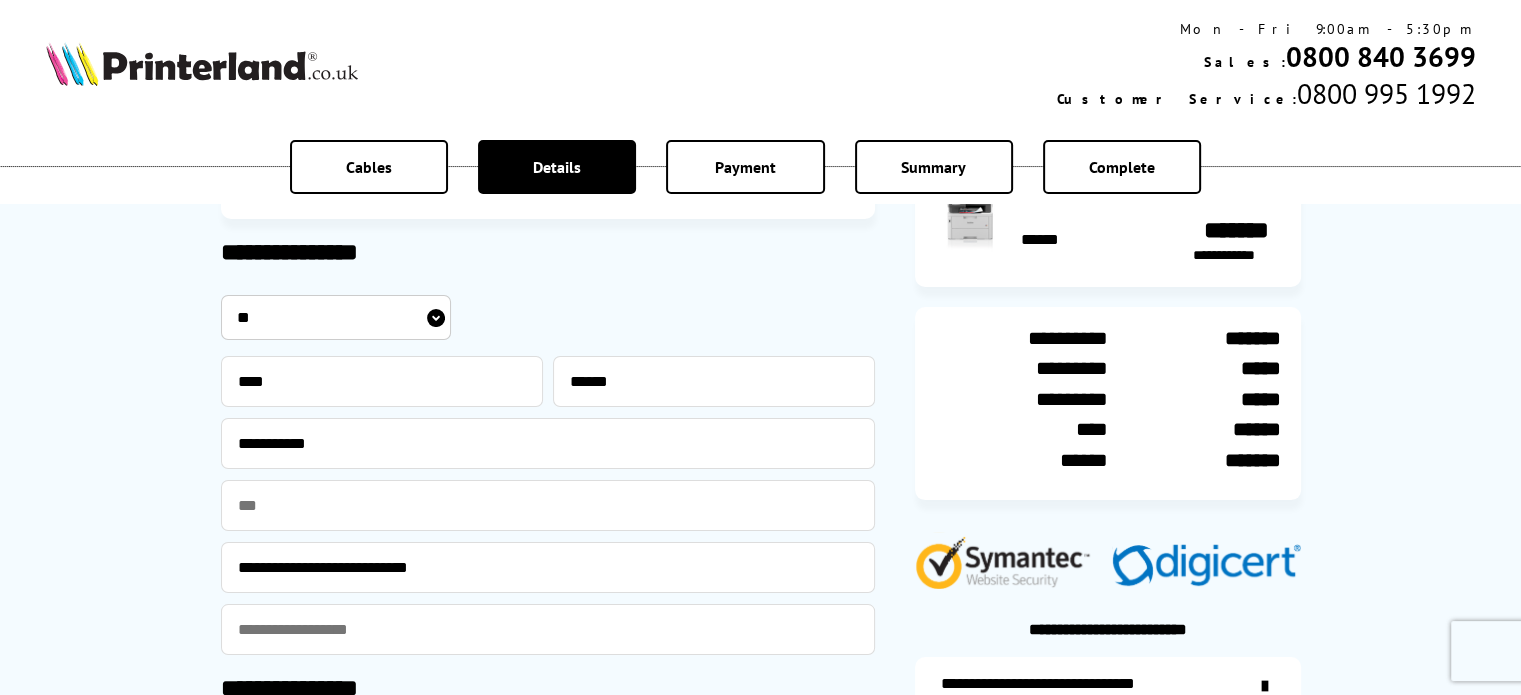 type on "**********" 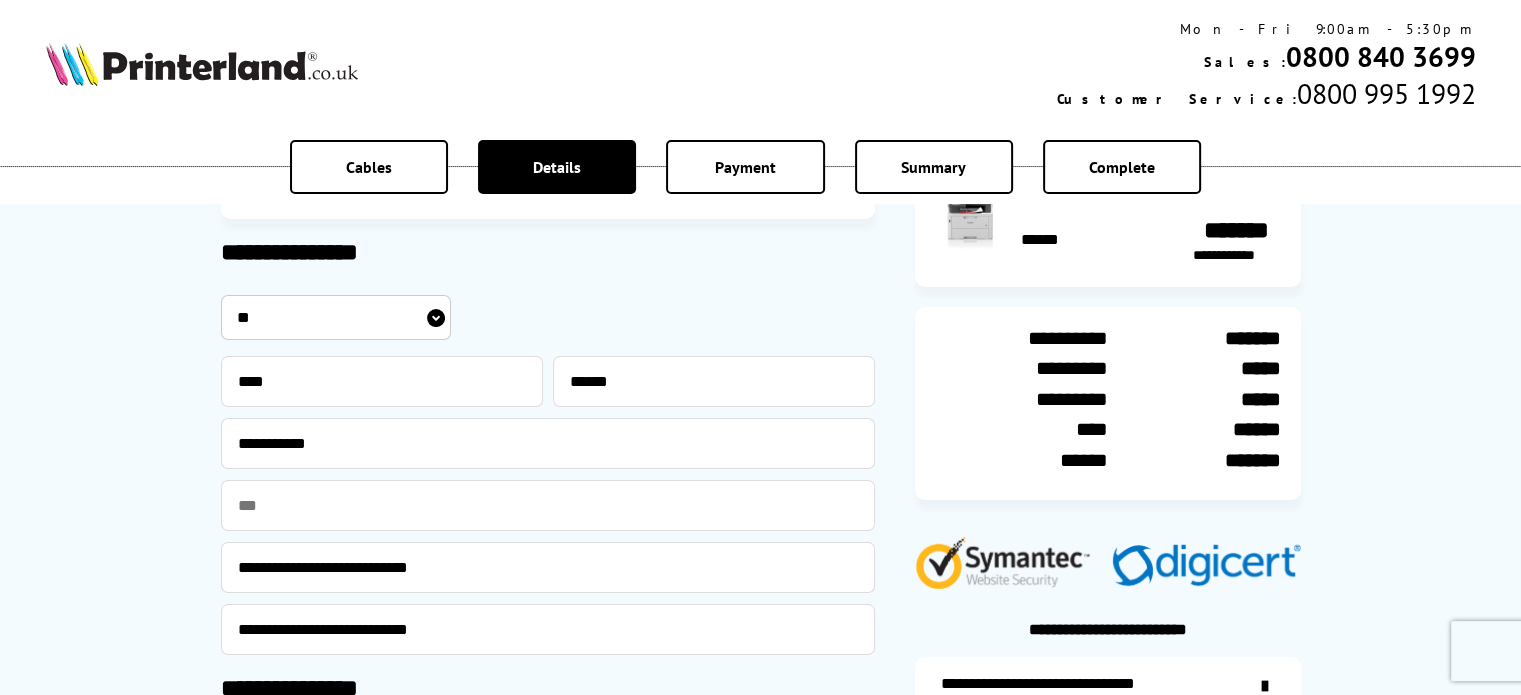 type on "******" 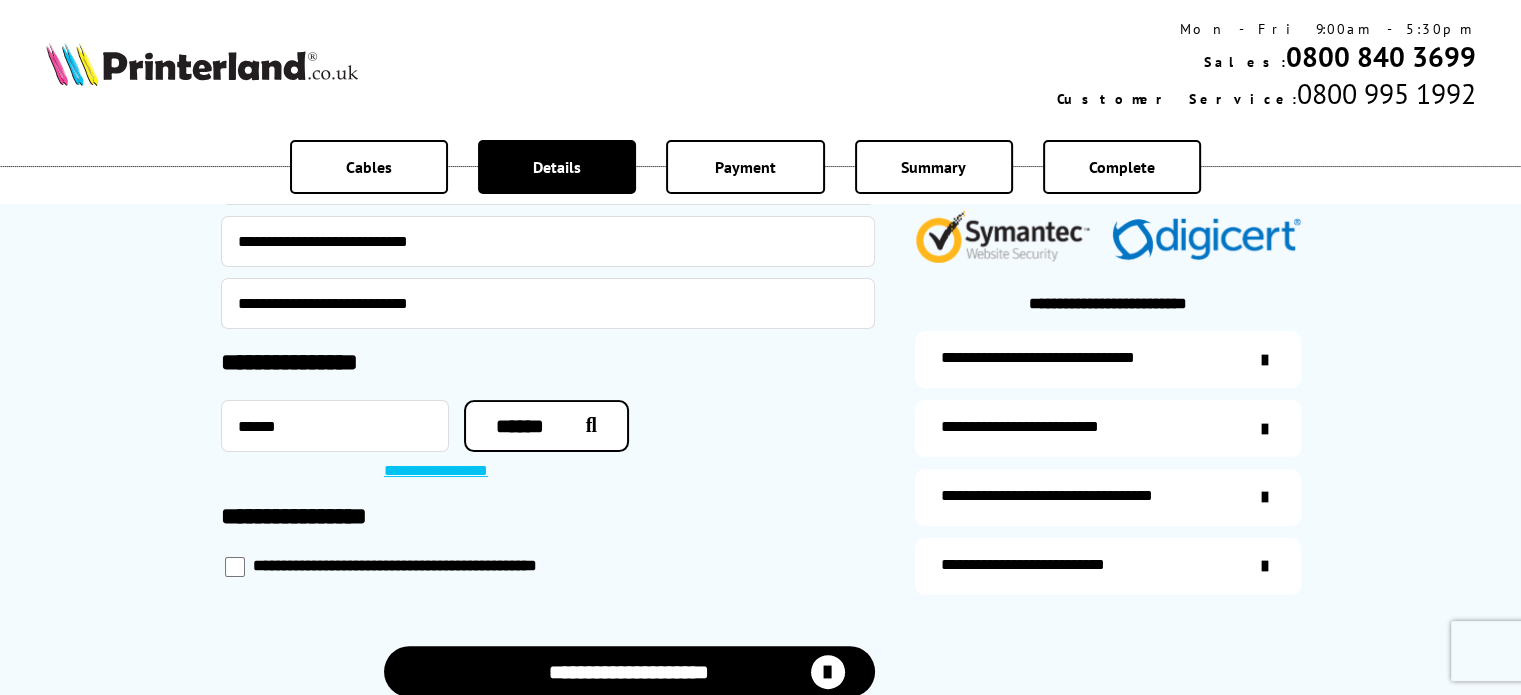 scroll, scrollTop: 500, scrollLeft: 0, axis: vertical 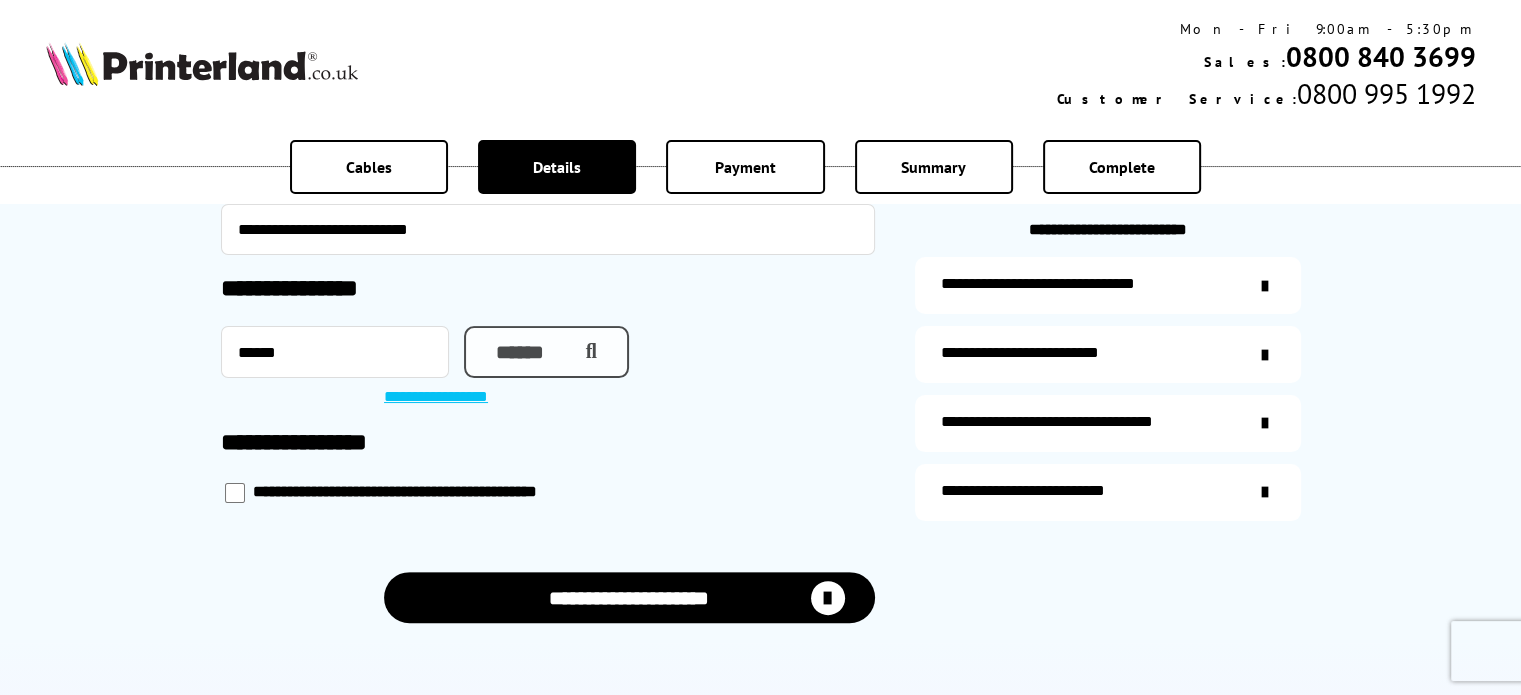 click on "******" at bounding box center [546, 352] 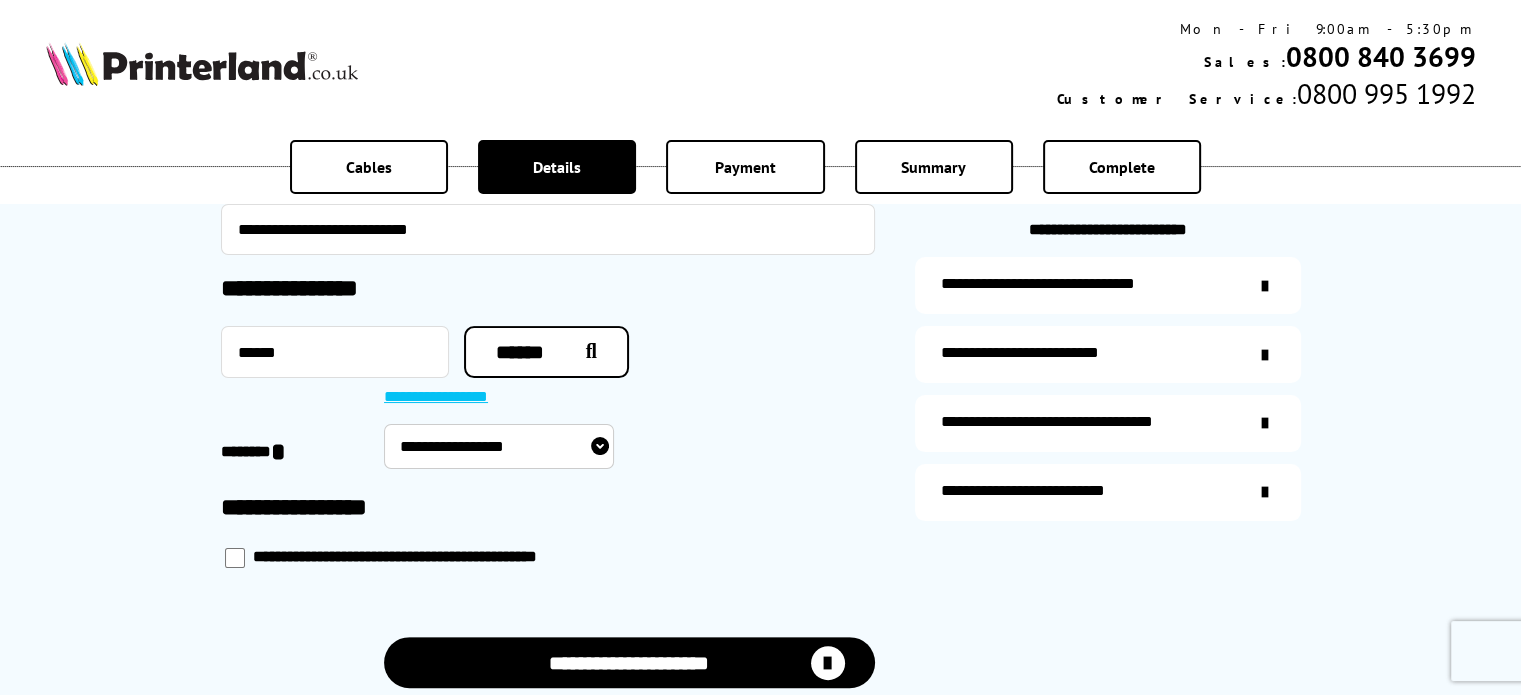 click on "**********" at bounding box center (499, 446) 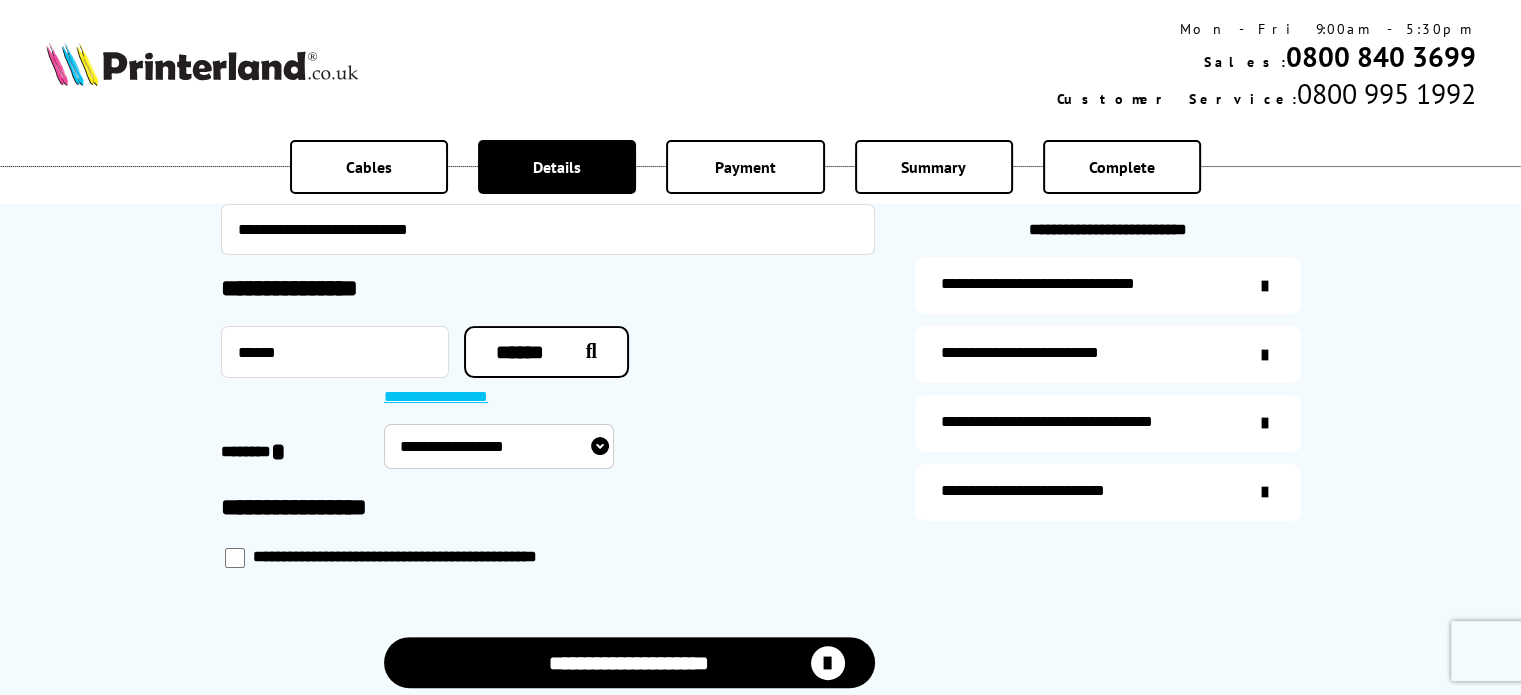 select on "**********" 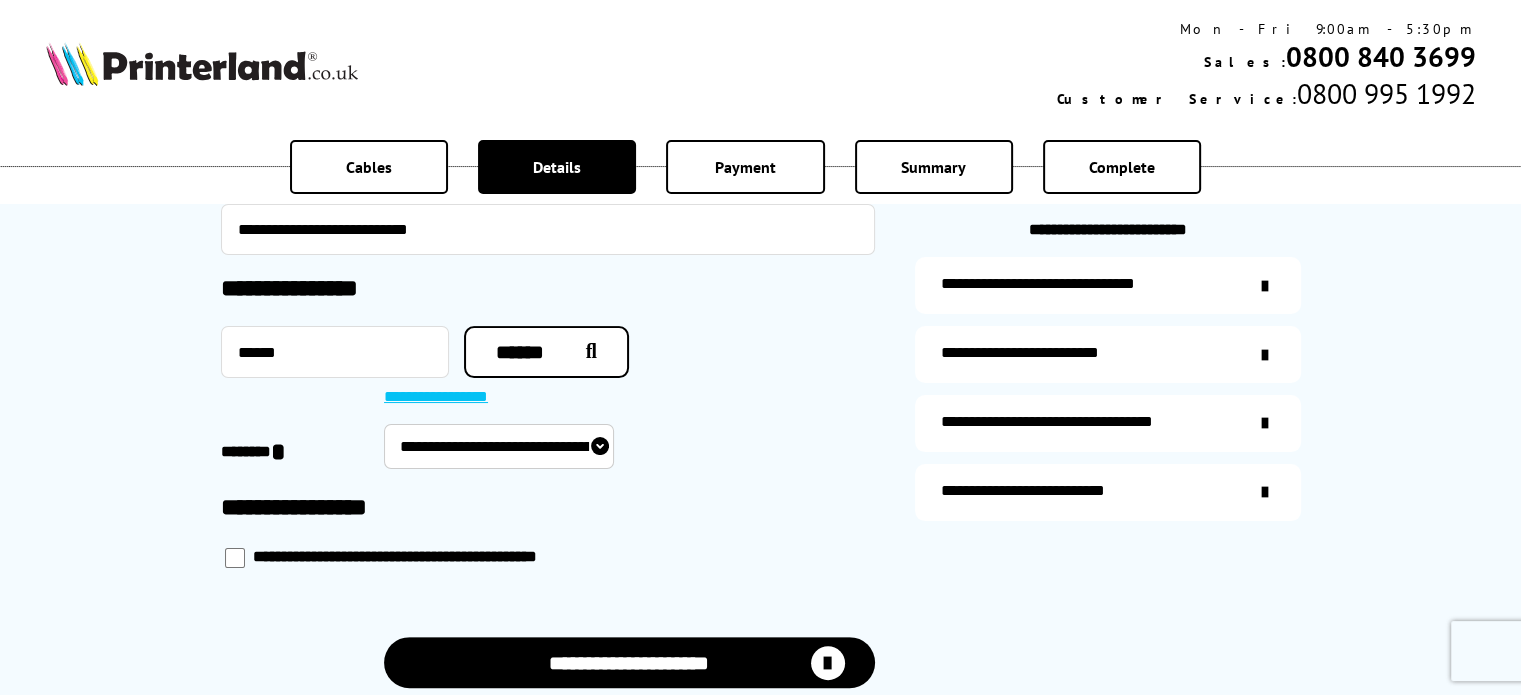 click on "**********" at bounding box center [499, 446] 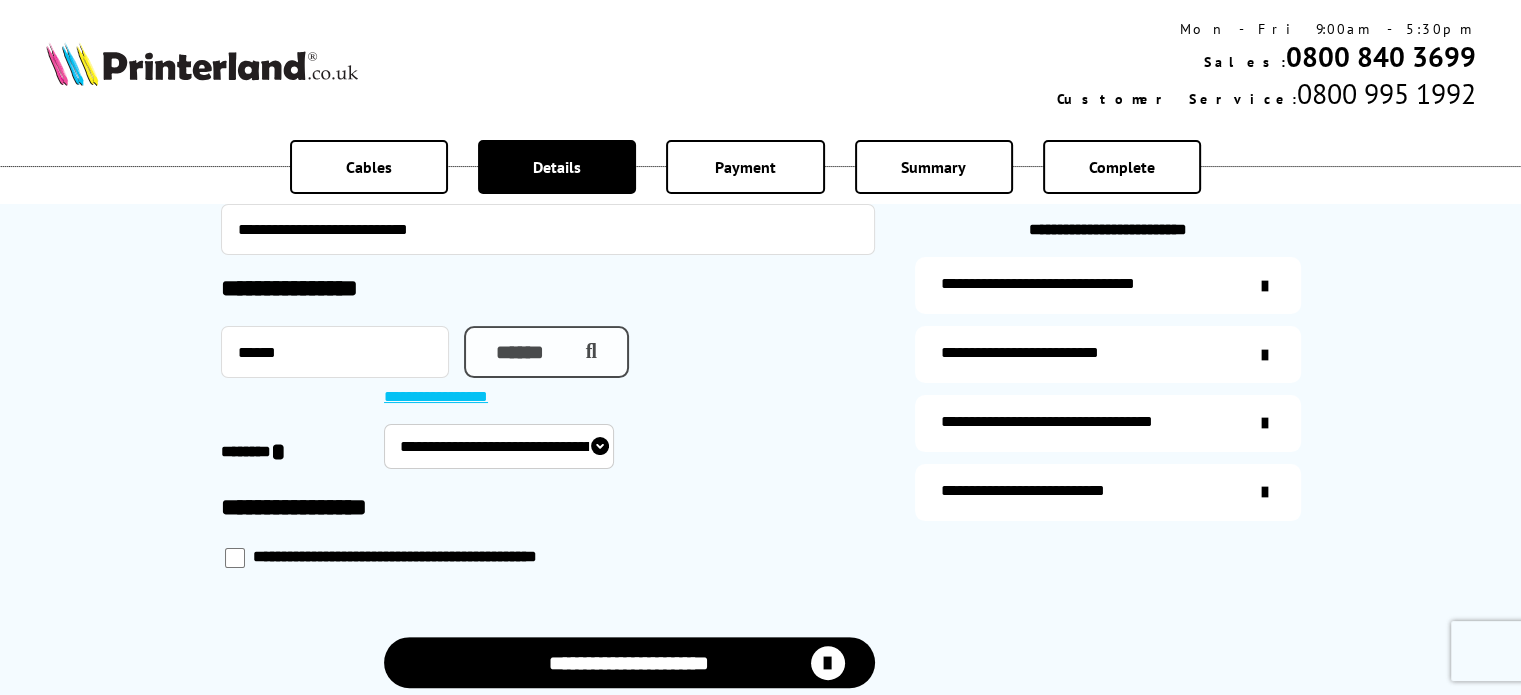 type on "*******" 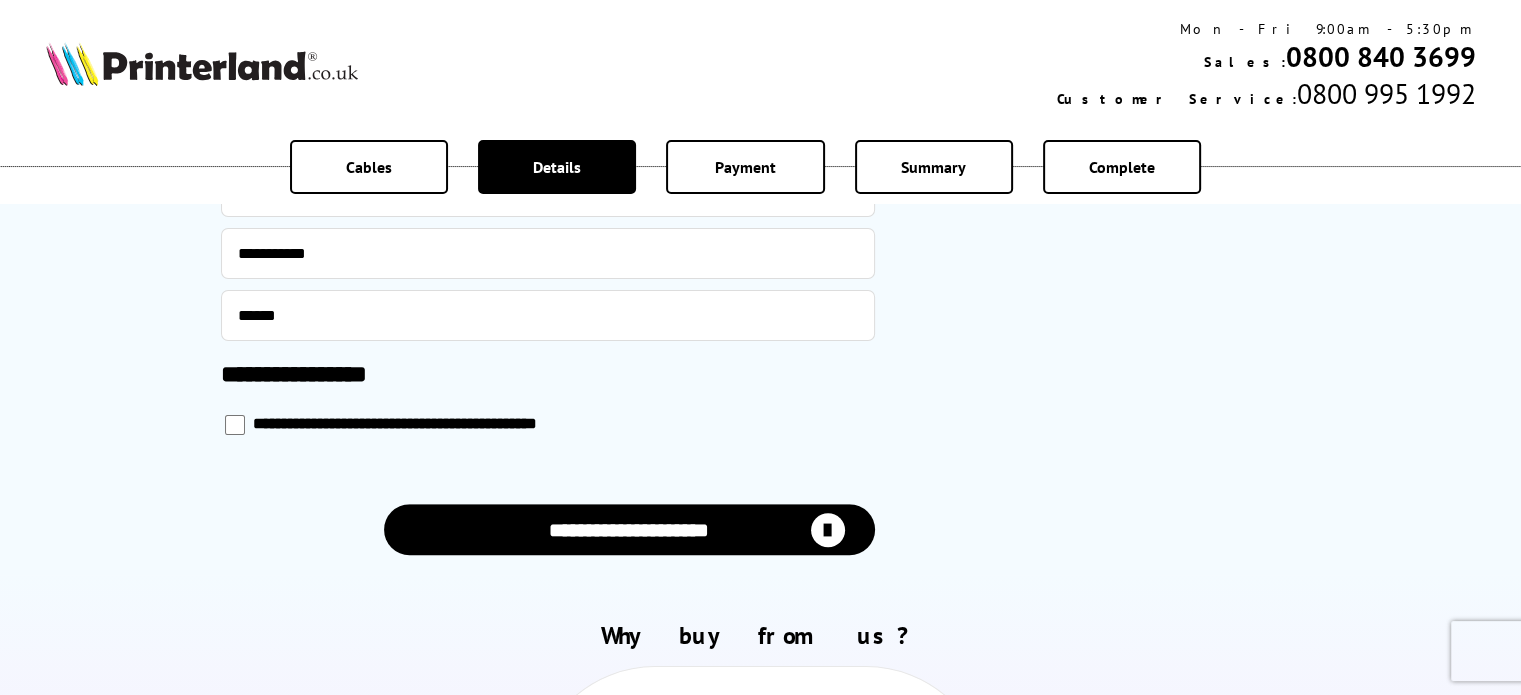 scroll, scrollTop: 1100, scrollLeft: 0, axis: vertical 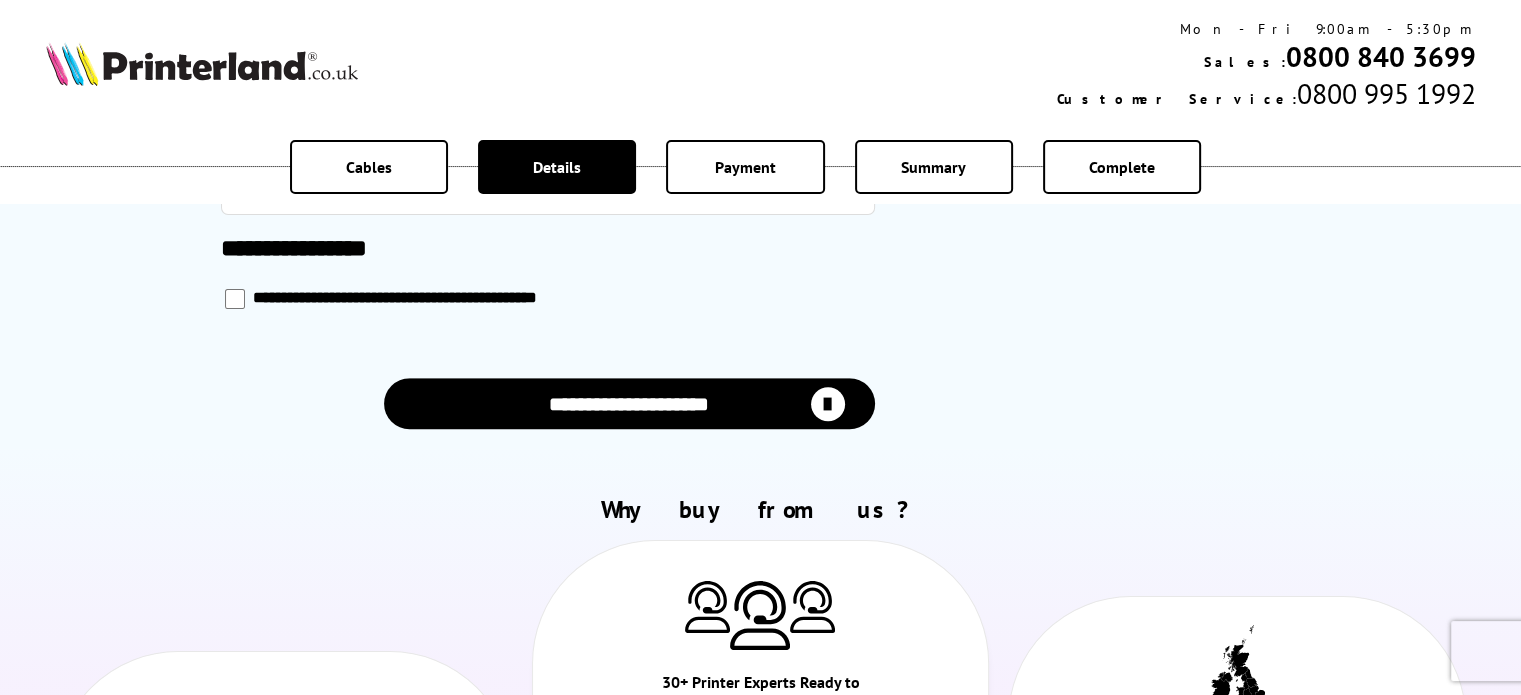 click on "**********" at bounding box center [629, 403] 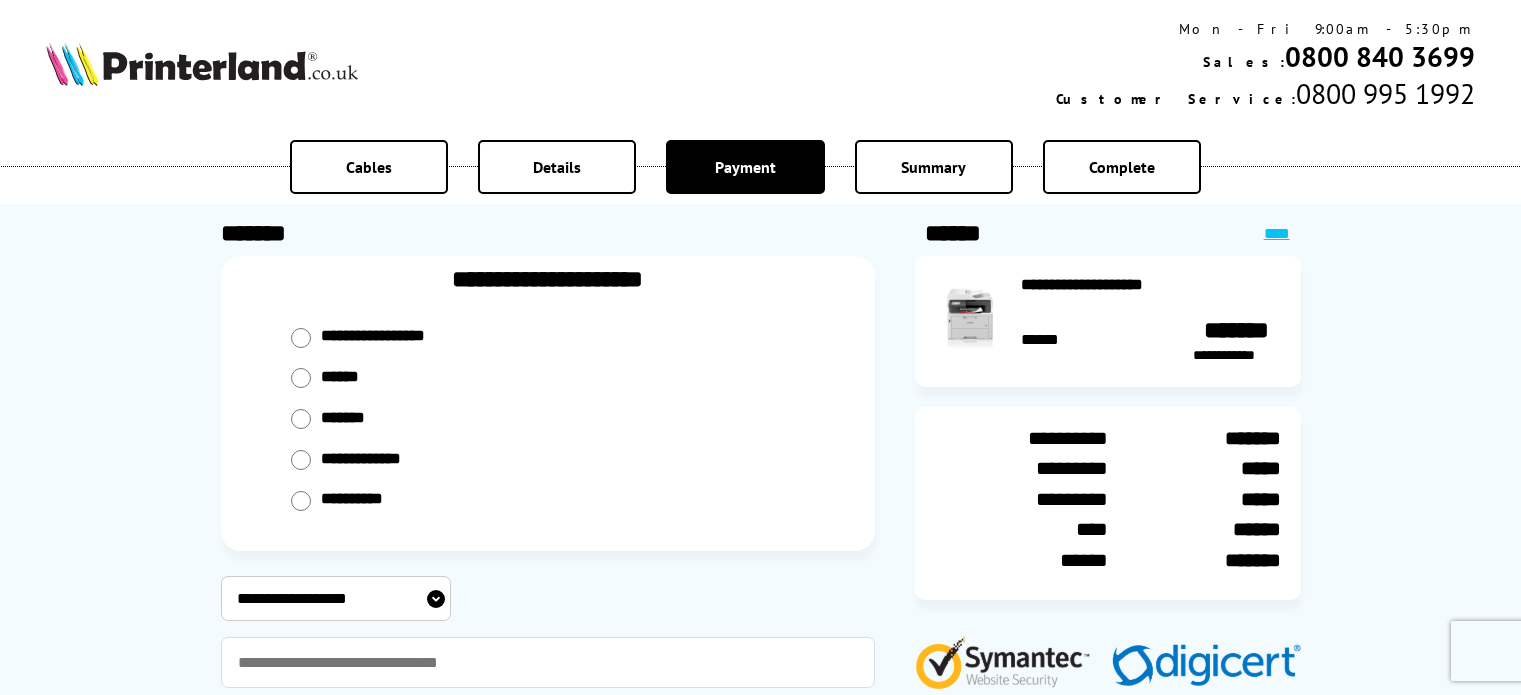 scroll, scrollTop: 0, scrollLeft: 0, axis: both 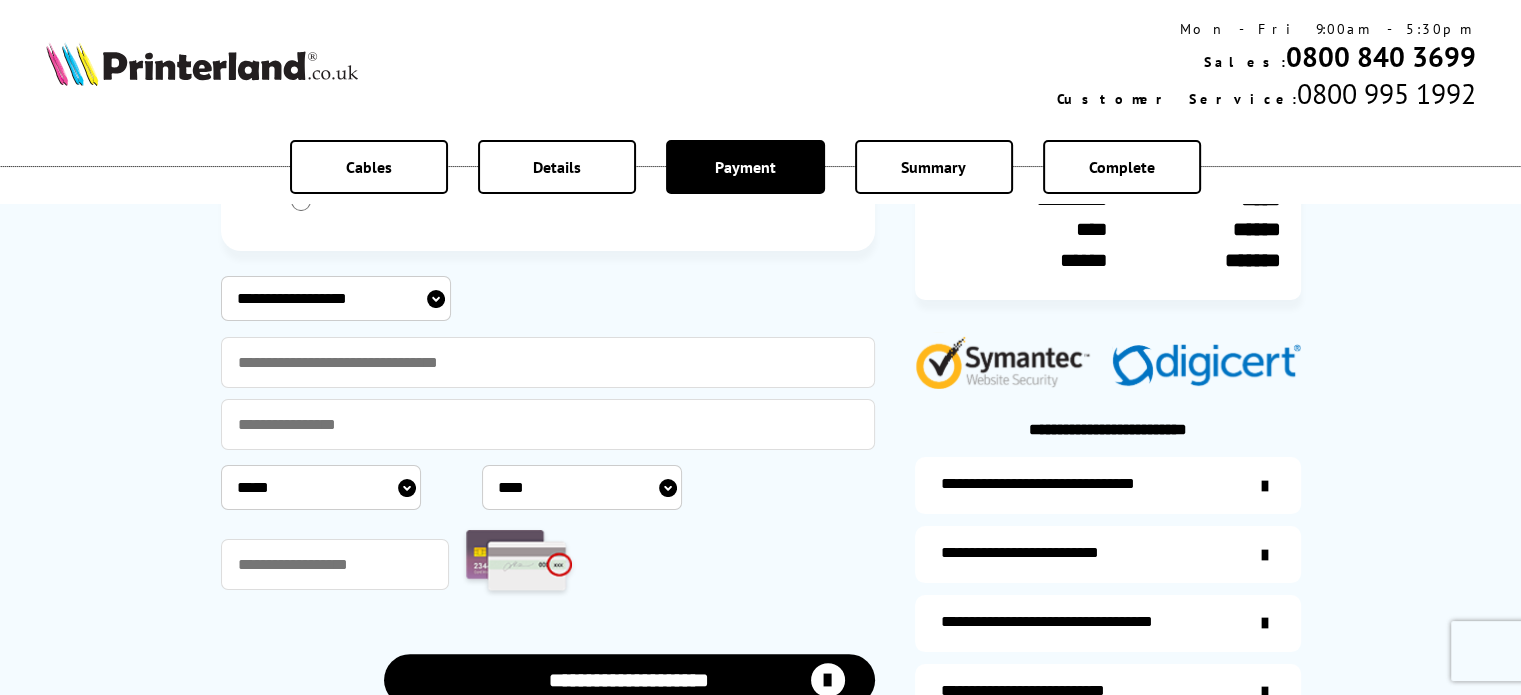 click on "**********" at bounding box center [336, 298] 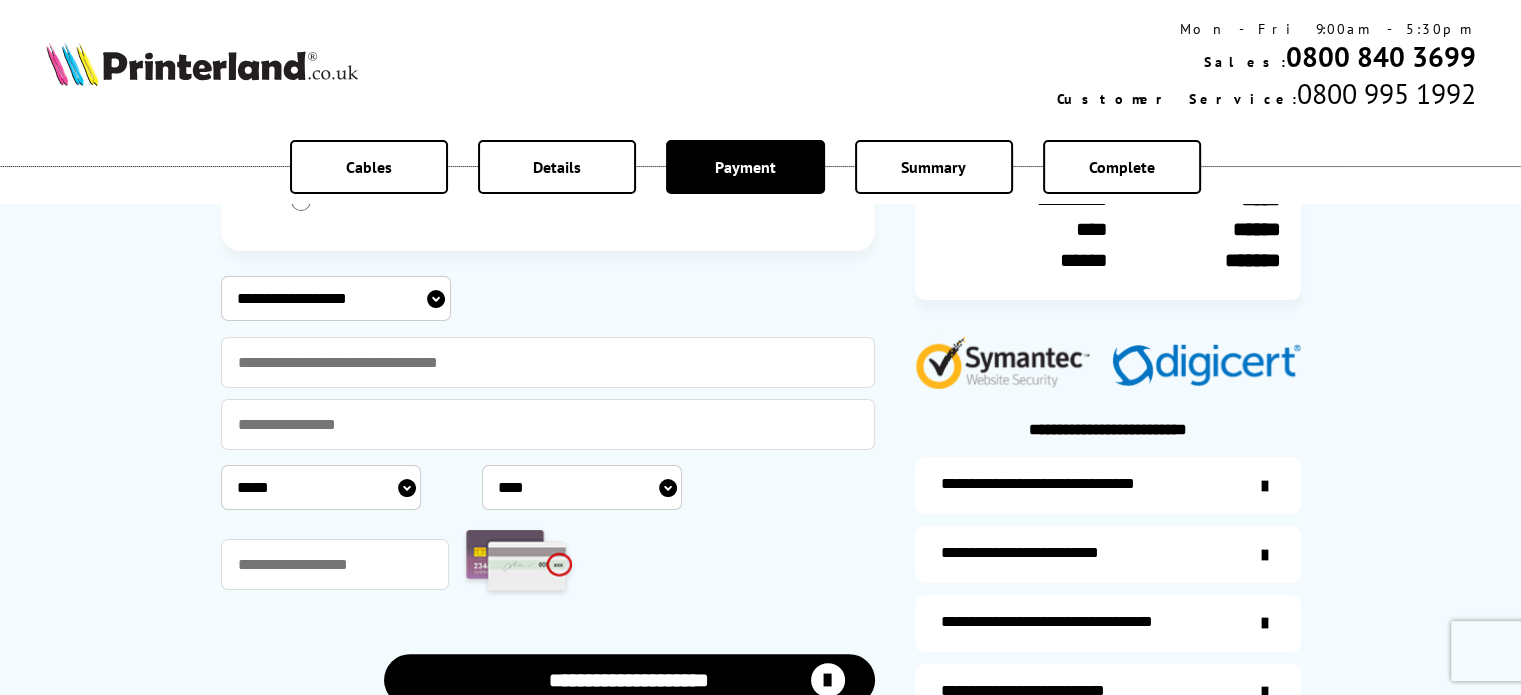 select on "**********" 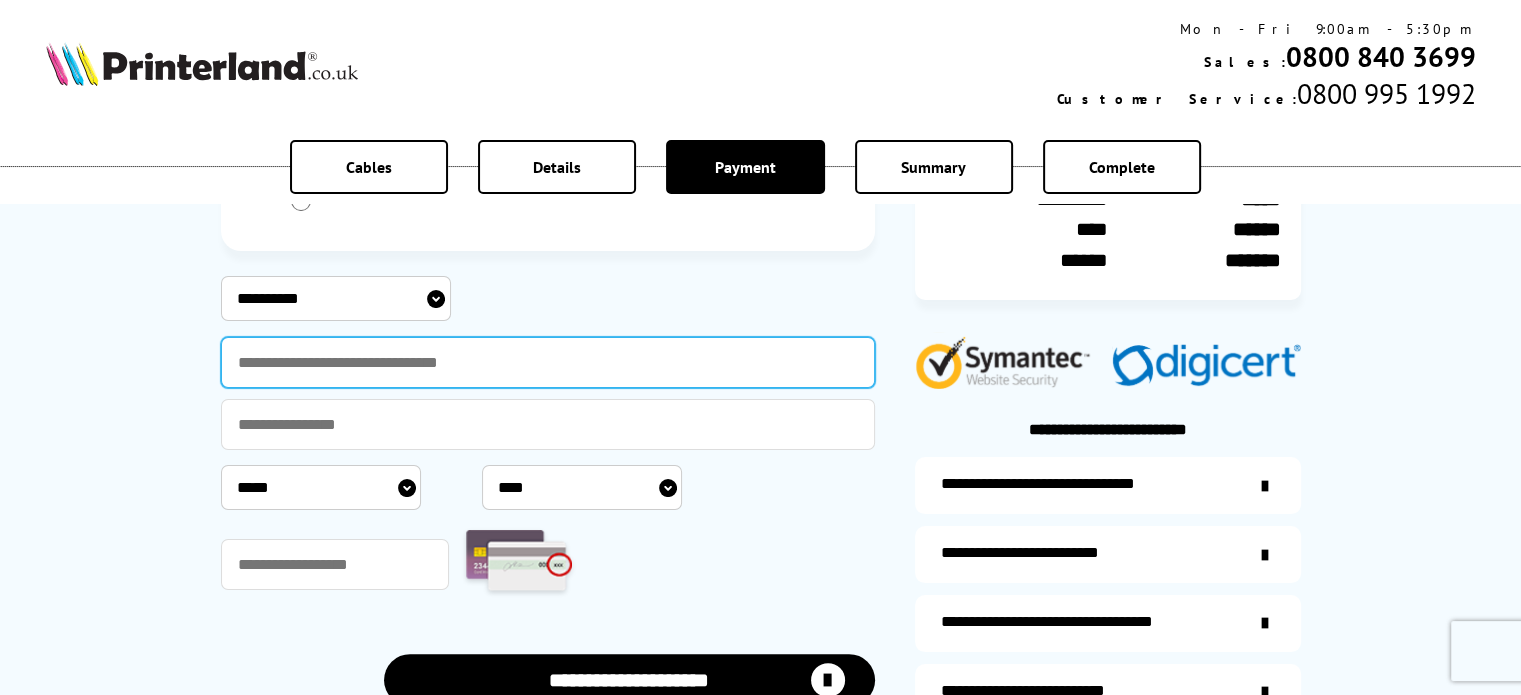 click at bounding box center (548, 362) 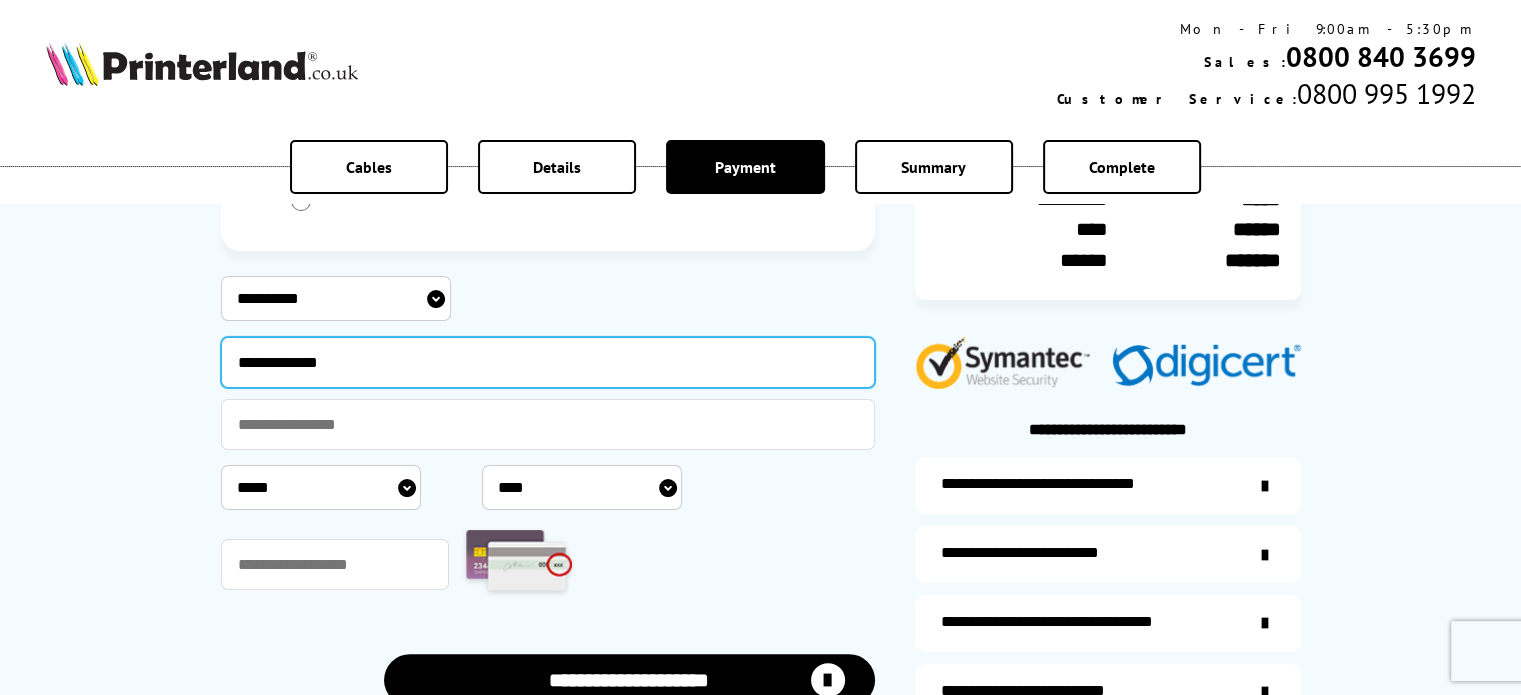 type on "**********" 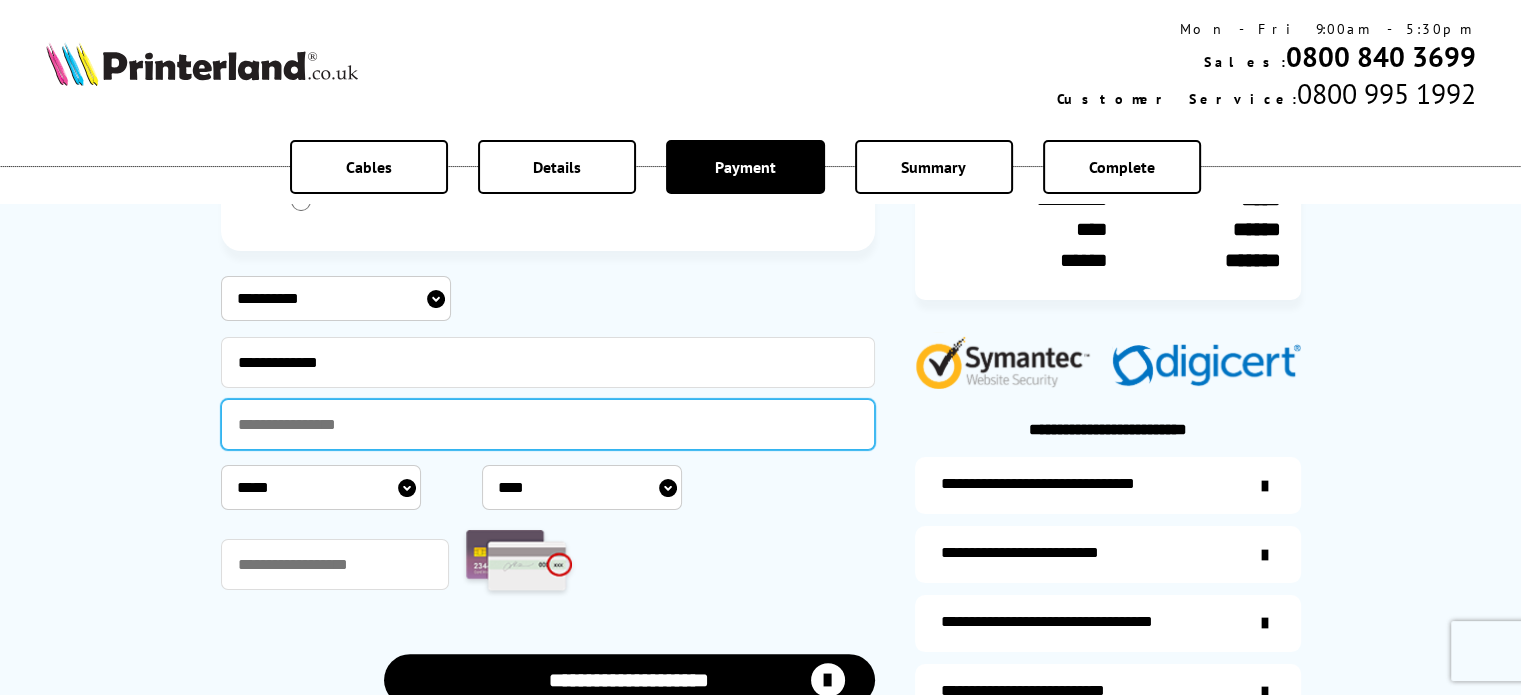 click at bounding box center (548, 424) 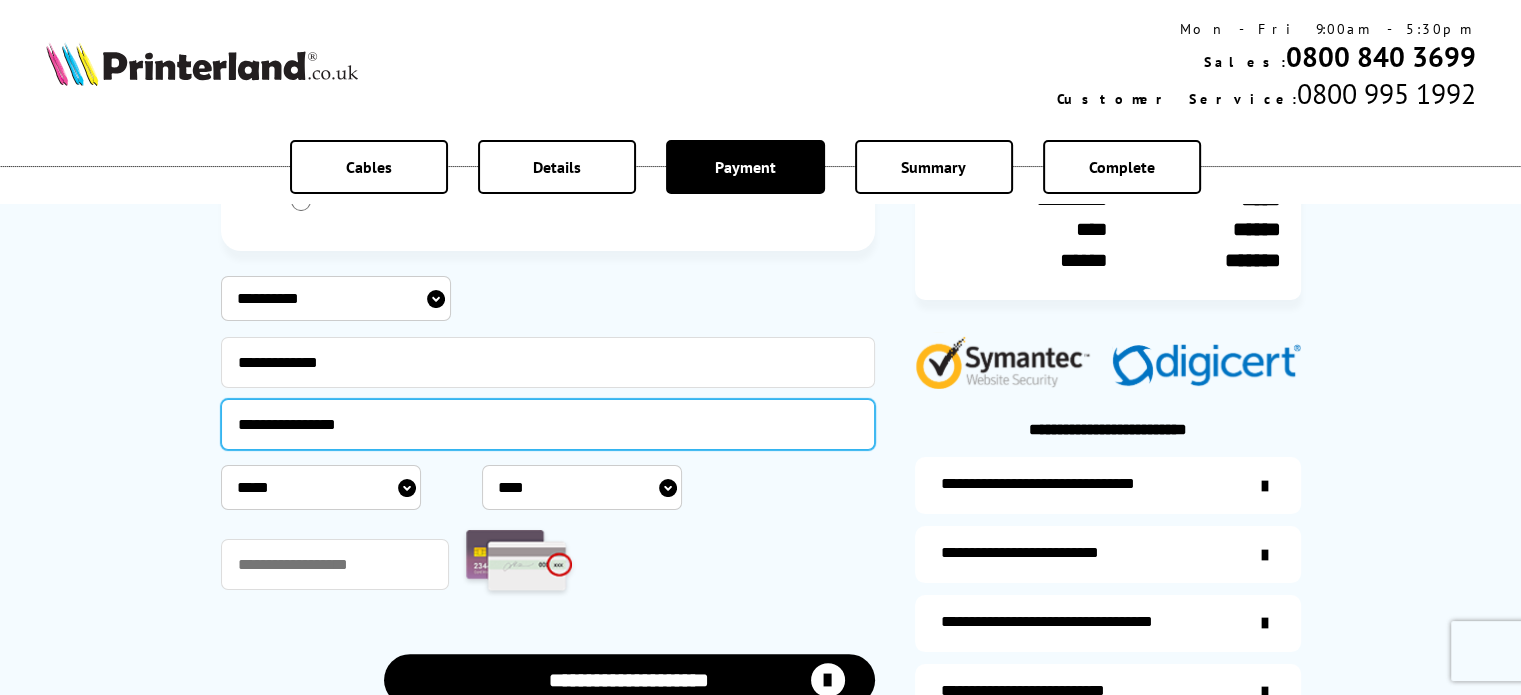 type on "**********" 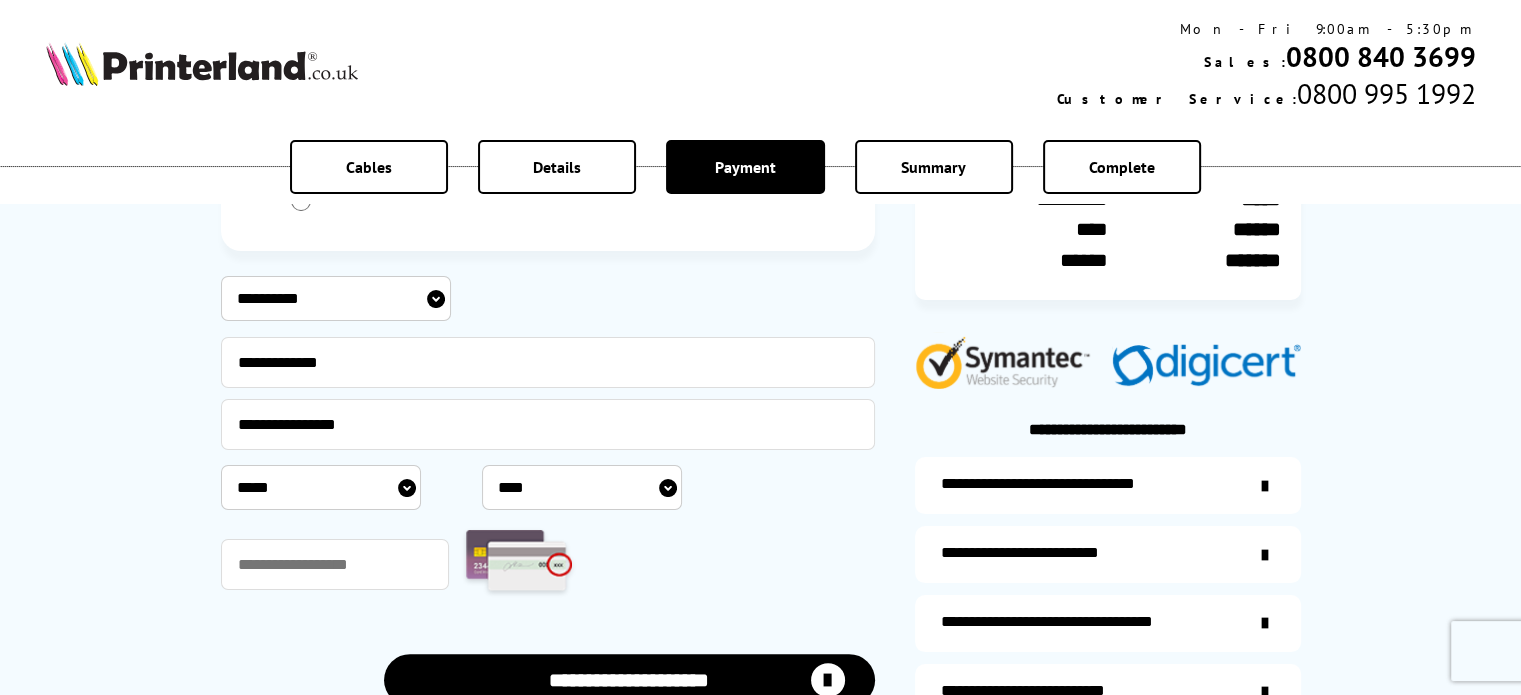 click on "*****
*
*
*
*
*
*
*
*
*
**
**
**" at bounding box center [321, 487] 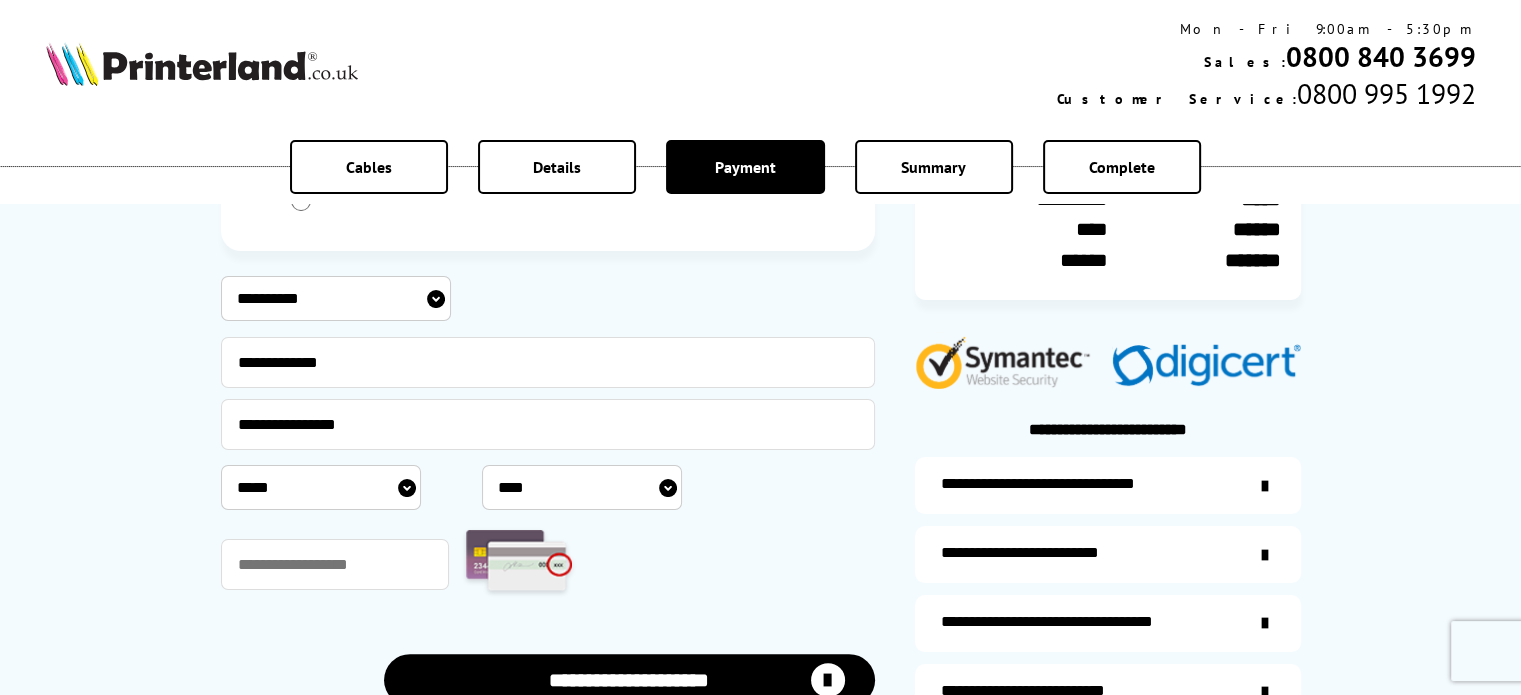 select on "*" 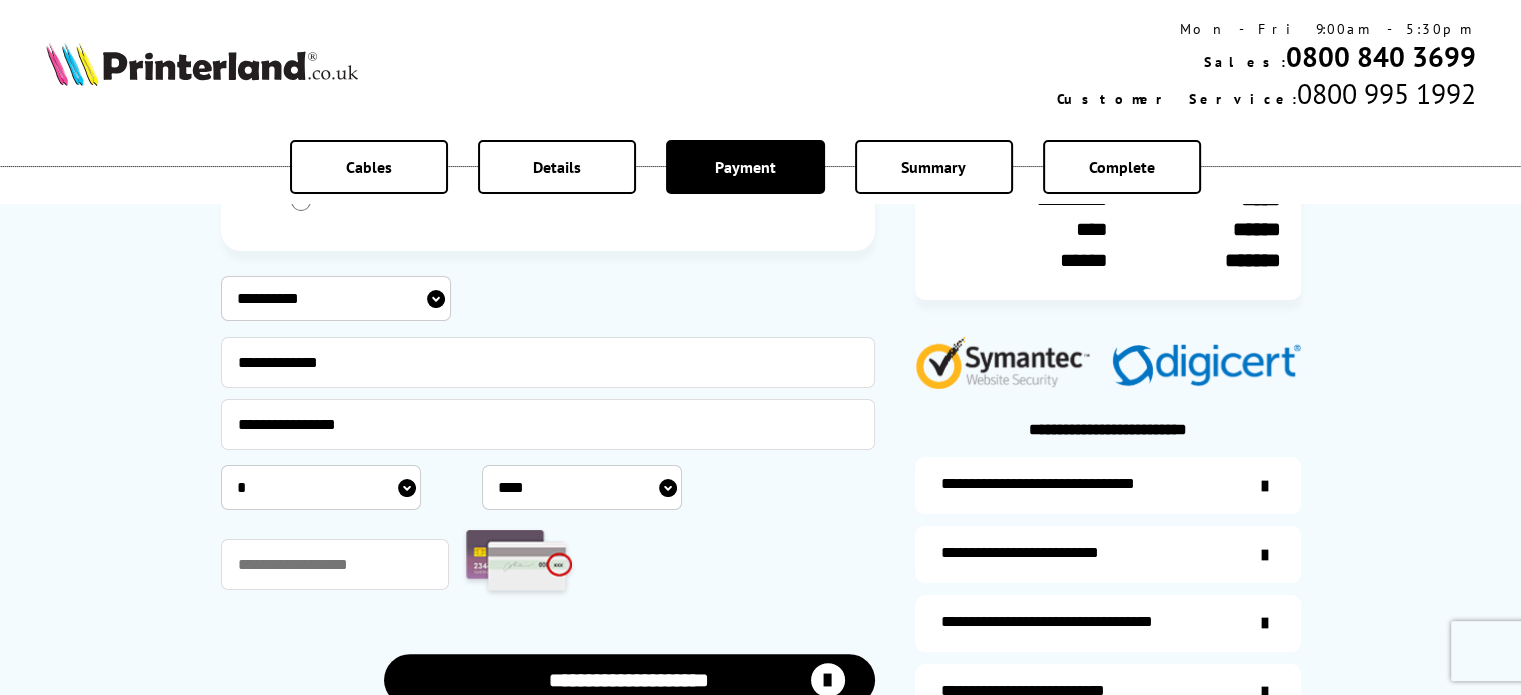 click on "*****
*
*
*
*
*
*
*
*
*
**
**
**" at bounding box center (321, 487) 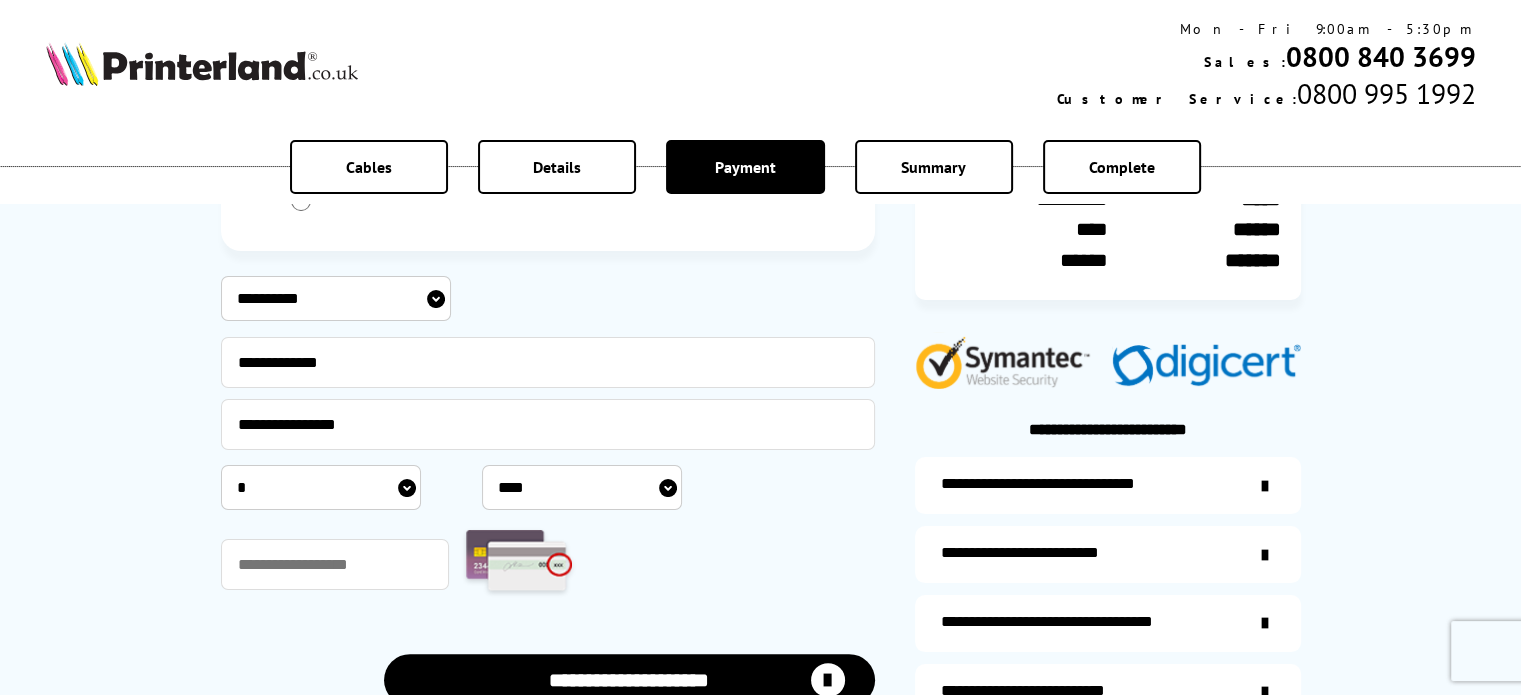 click on "****
****
****
****
****
****
****
****
****
****
****
****
****
****
****
****
****
****
****
****
****
****" at bounding box center (582, 487) 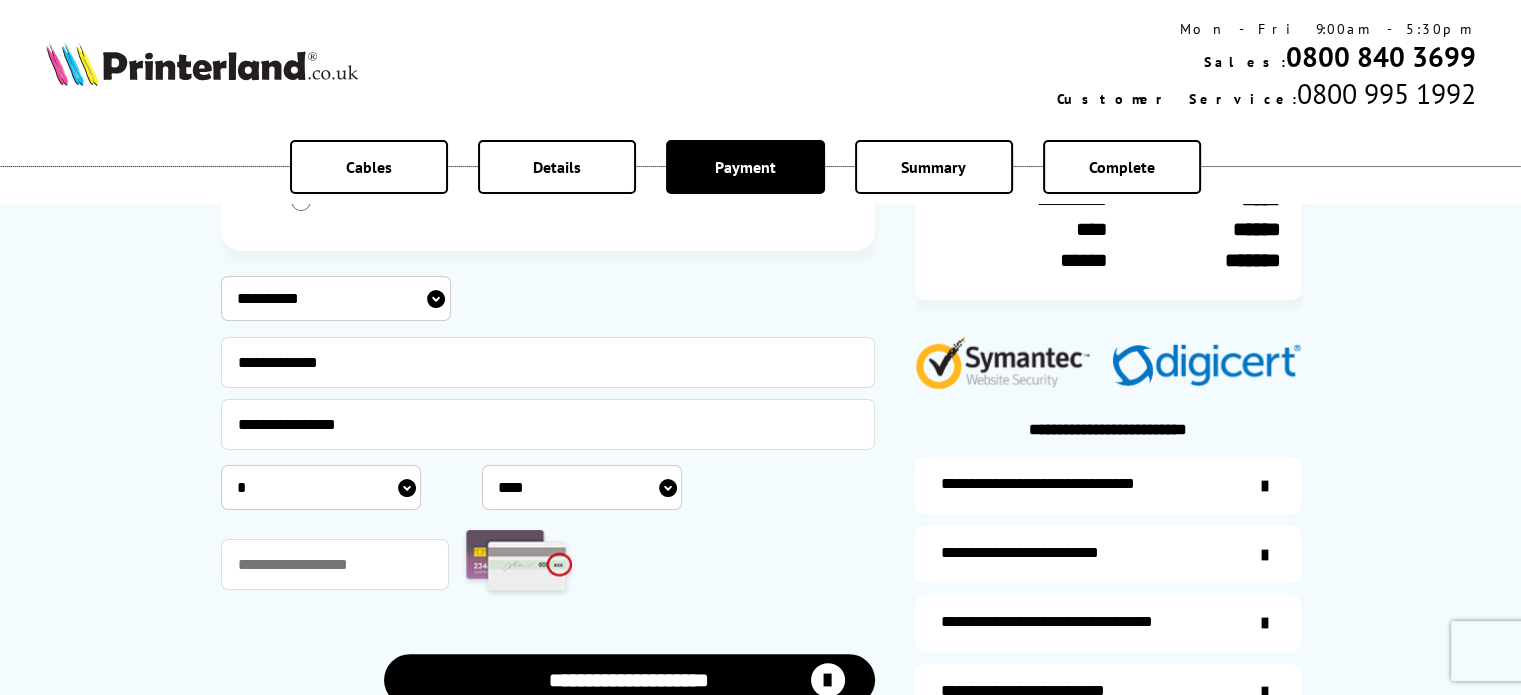 select on "****" 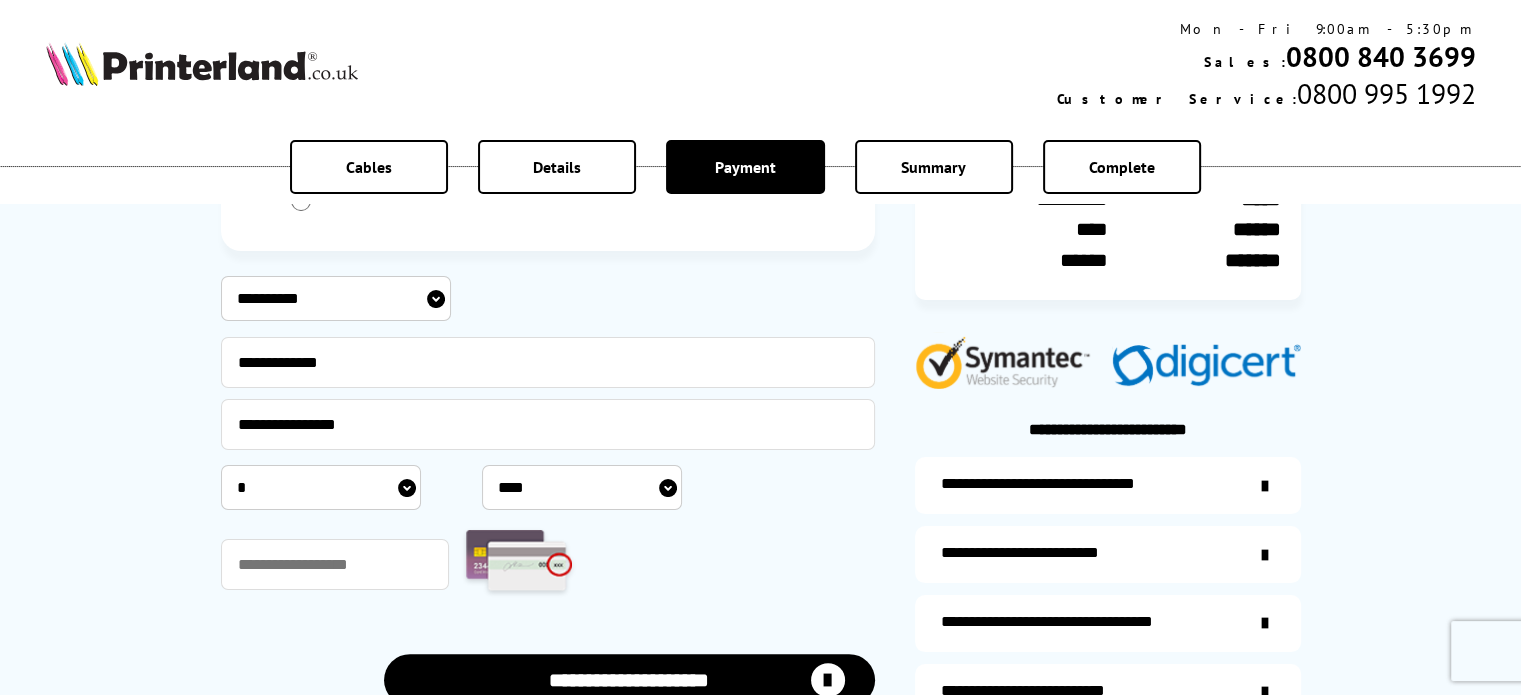 click on "****
****
****
****
****
****
****
****
****
****
****
****
****
****
****
****
****
****
****
****
****
****" at bounding box center [582, 487] 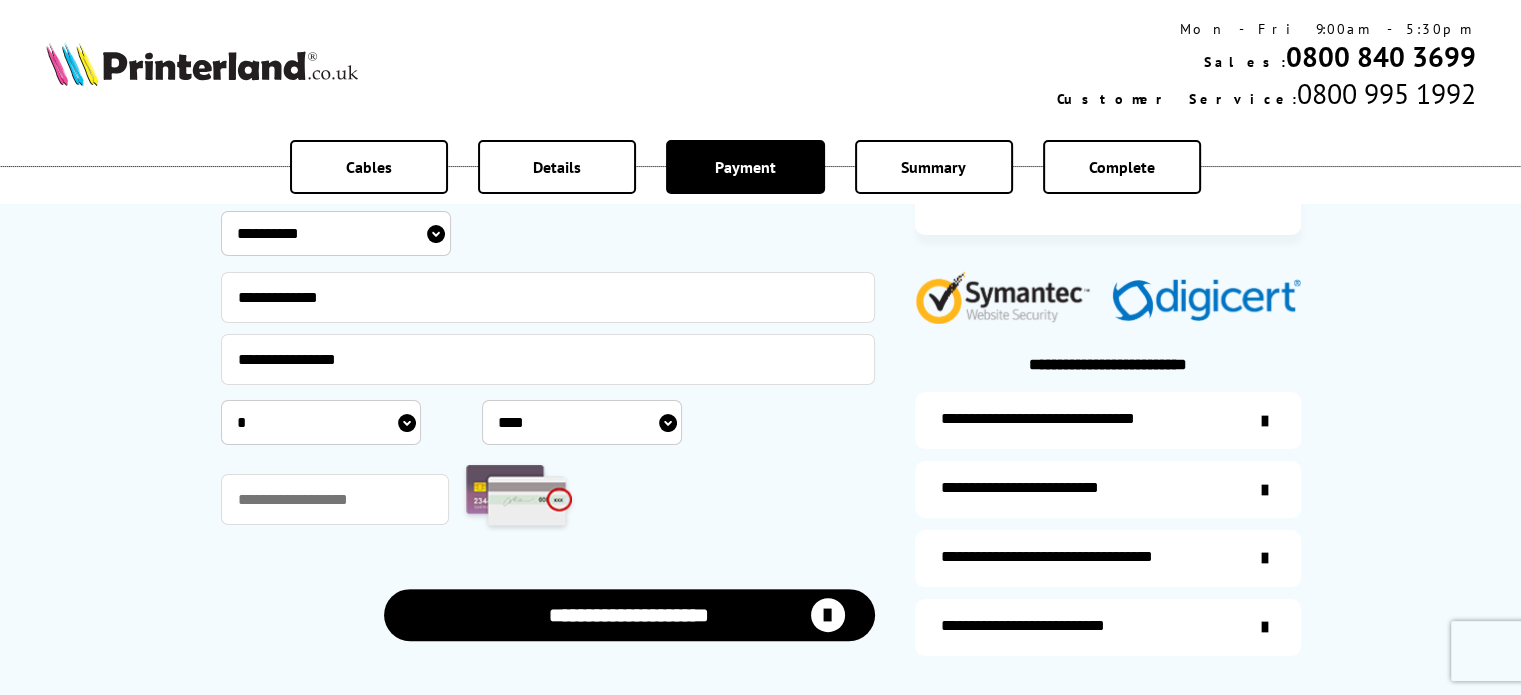 scroll, scrollTop: 400, scrollLeft: 0, axis: vertical 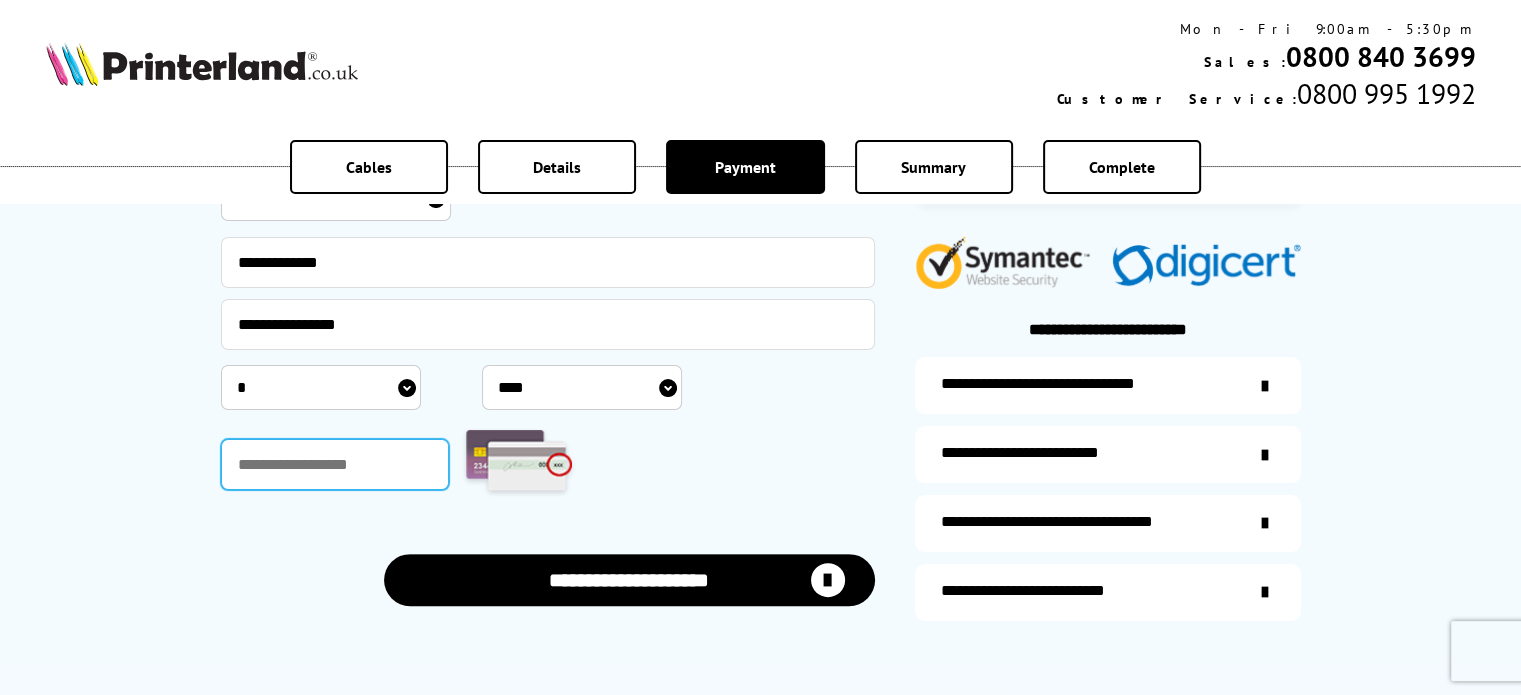 click at bounding box center (335, 464) 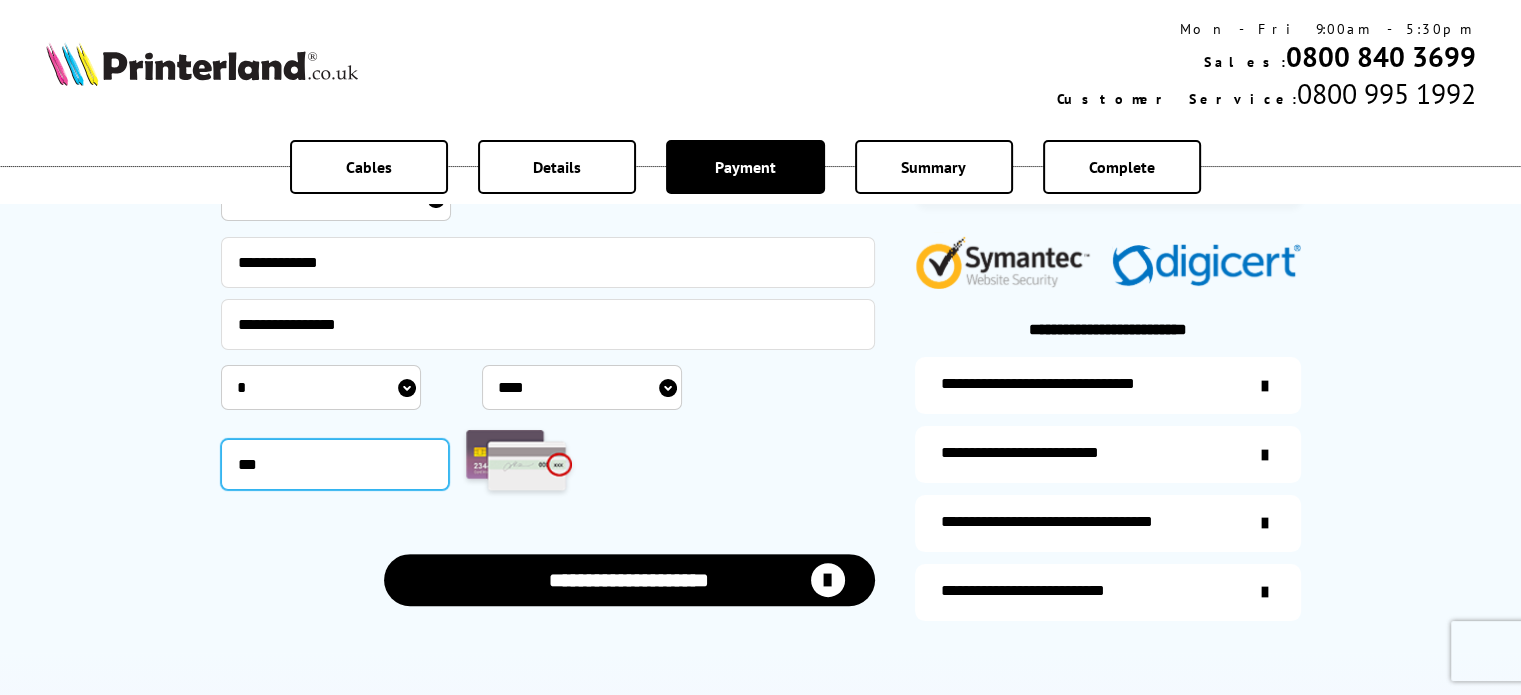 click on "***" at bounding box center (335, 464) 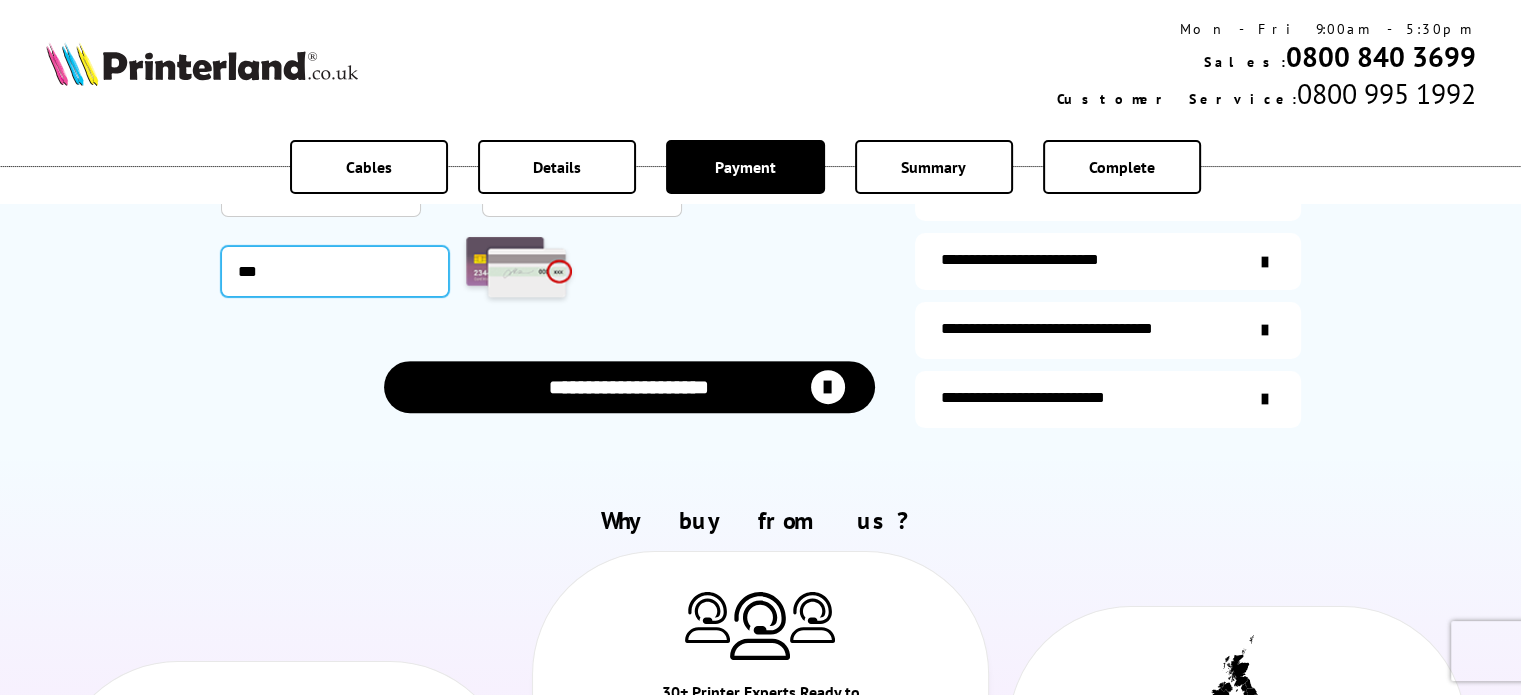 scroll, scrollTop: 600, scrollLeft: 0, axis: vertical 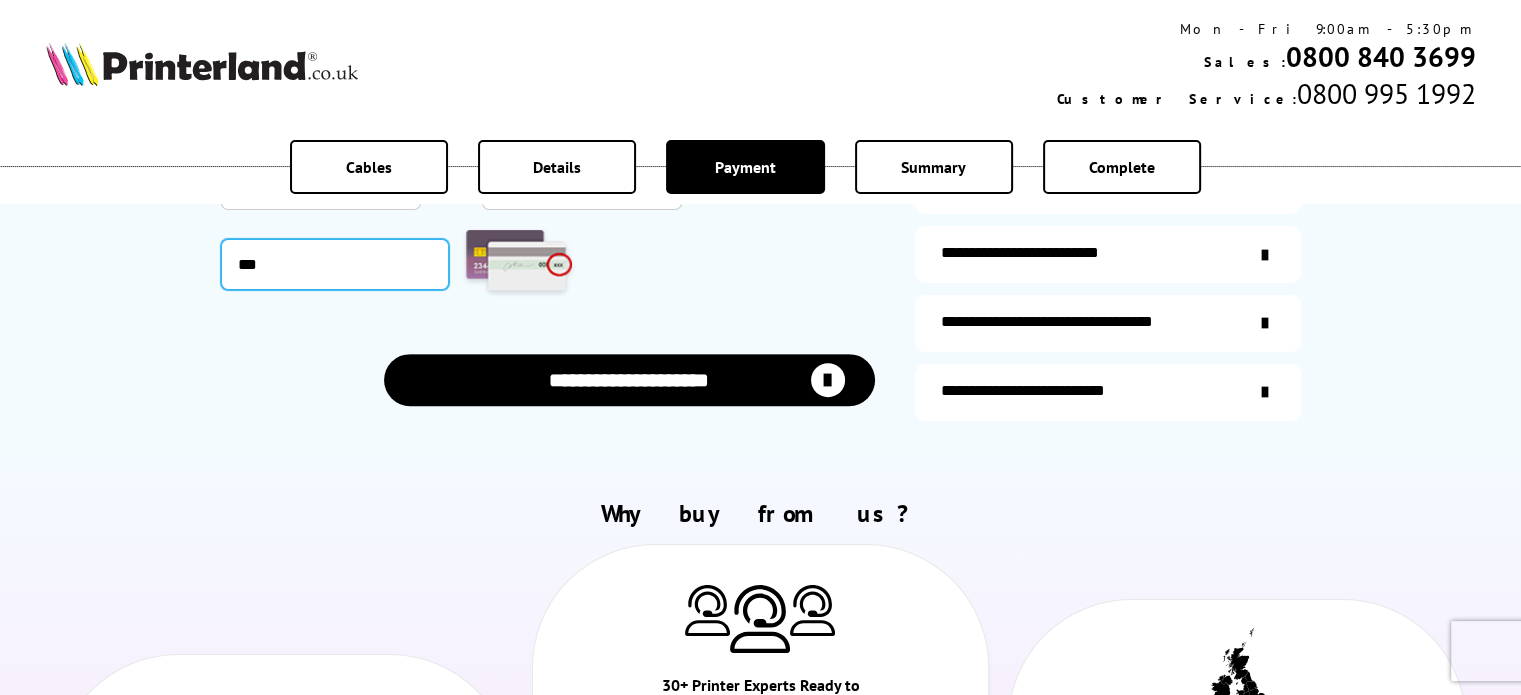 type on "***" 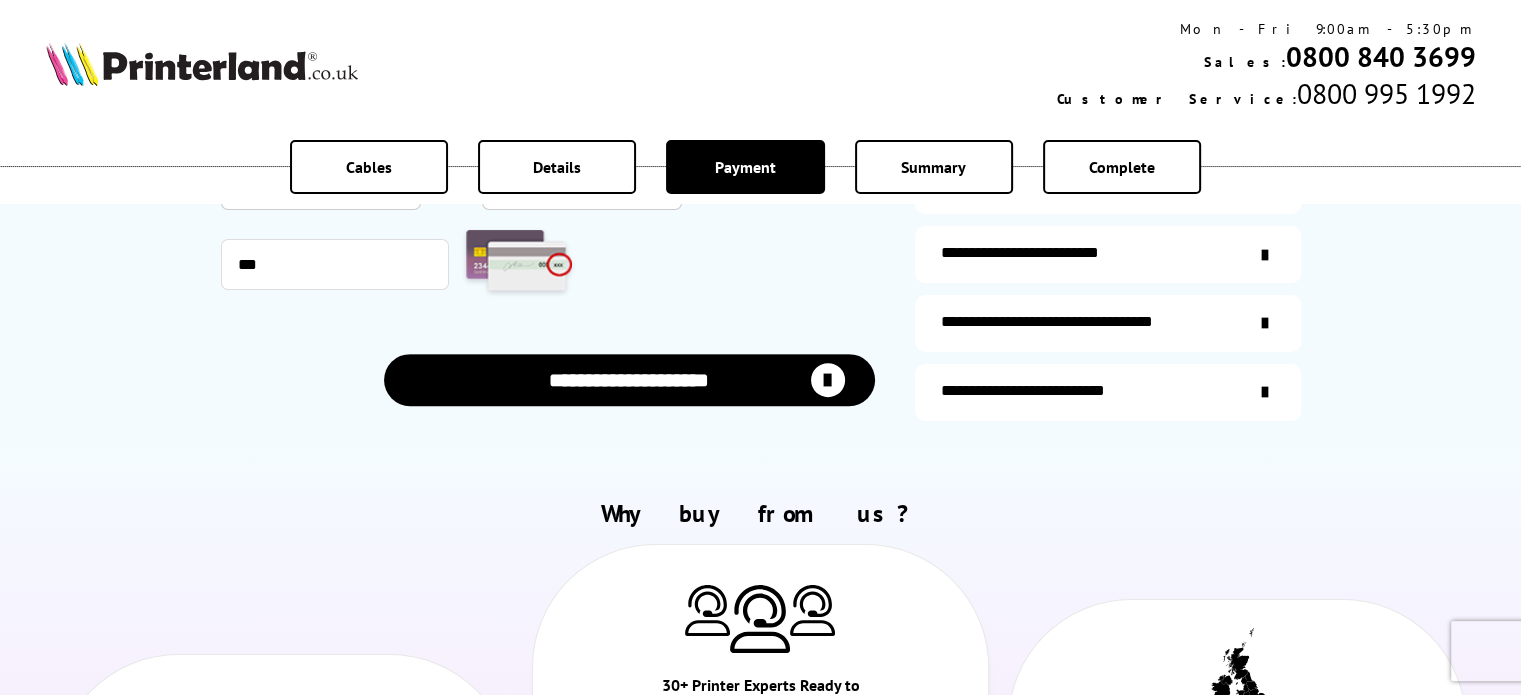 click on "**********" at bounding box center [629, 379] 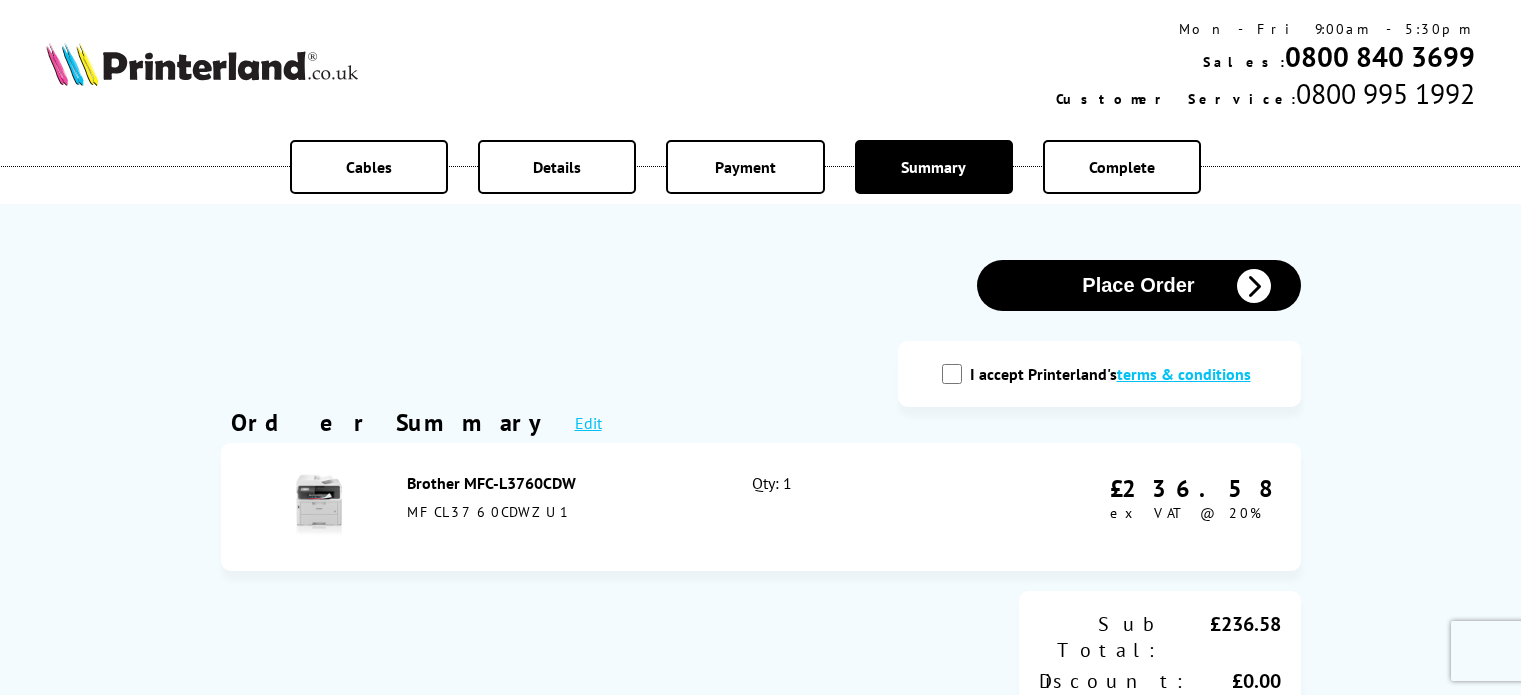 scroll, scrollTop: 0, scrollLeft: 0, axis: both 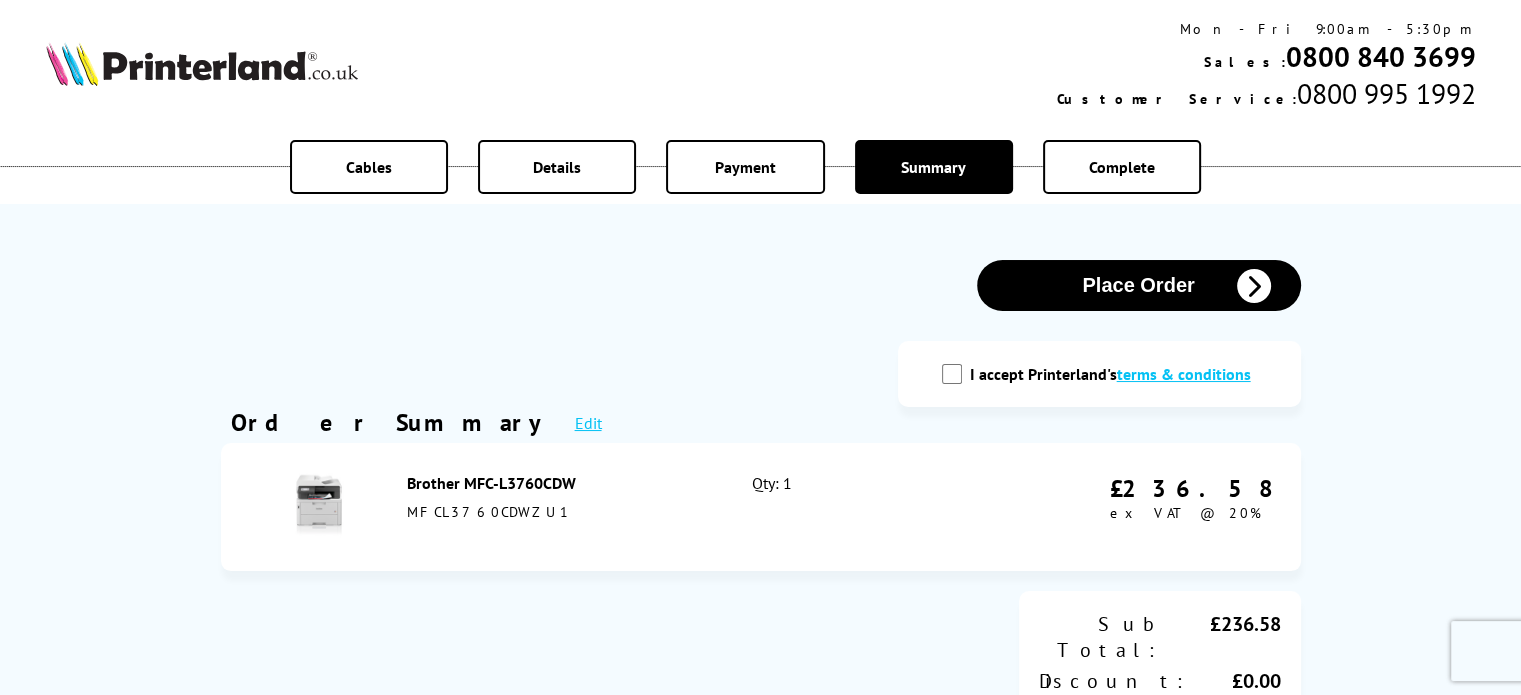 click on "I accept Printerland's  terms & conditions" at bounding box center [952, 374] 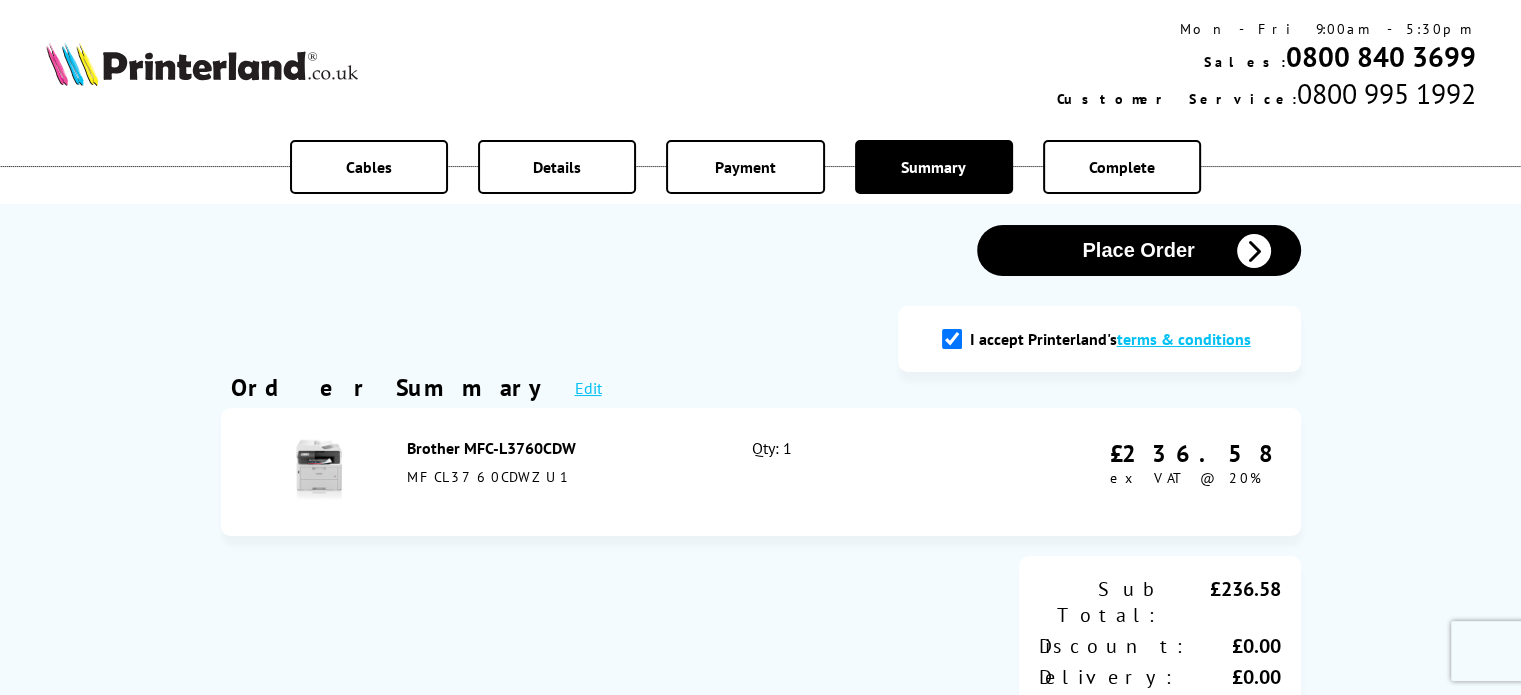 scroll, scrollTop: 0, scrollLeft: 0, axis: both 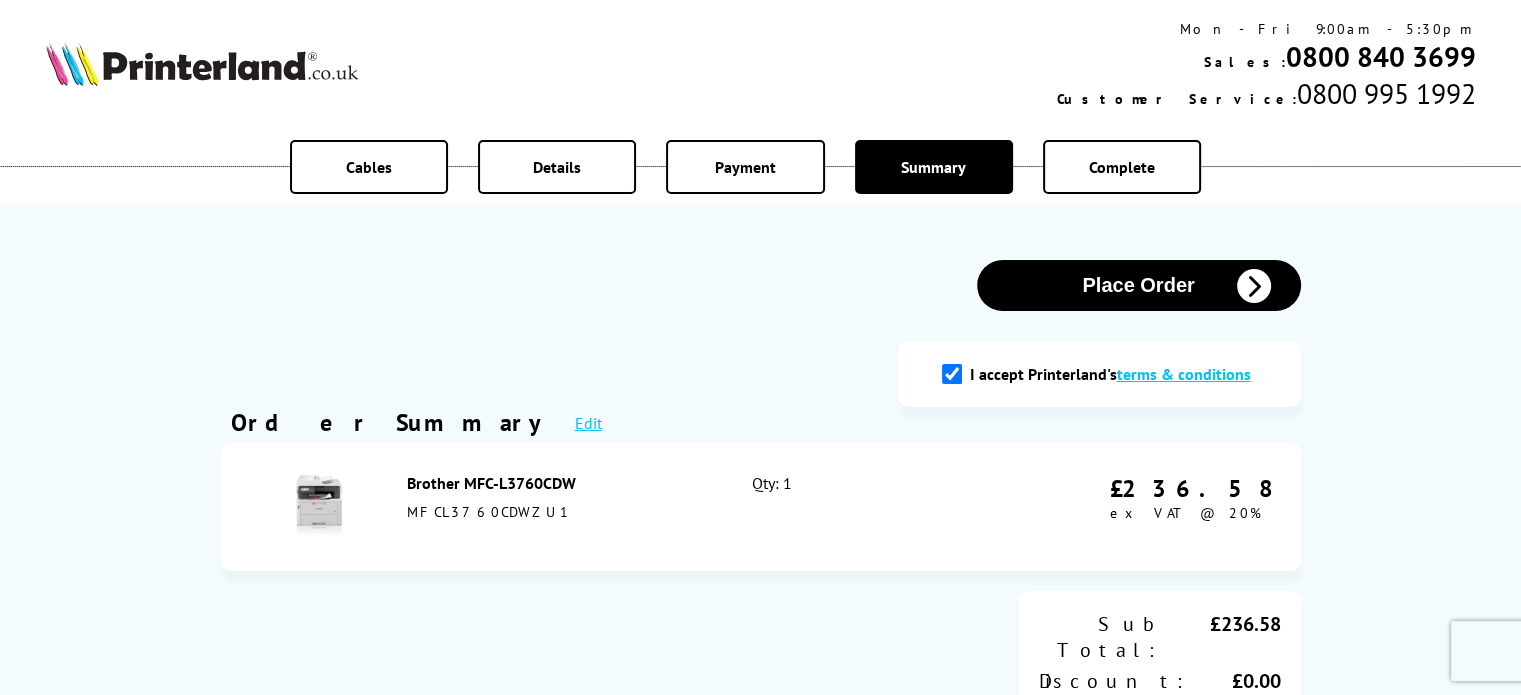 click on "Place Order" at bounding box center (1139, 285) 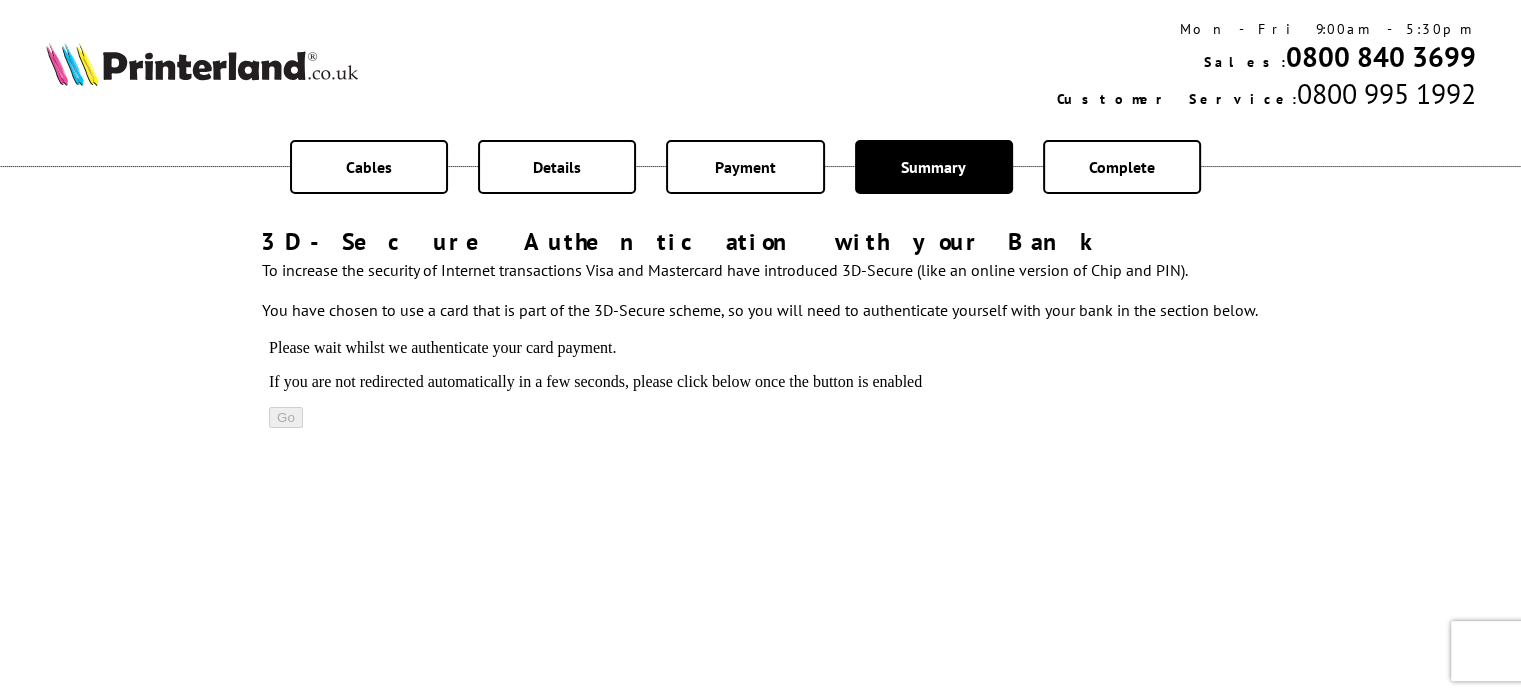 scroll, scrollTop: 0, scrollLeft: 0, axis: both 